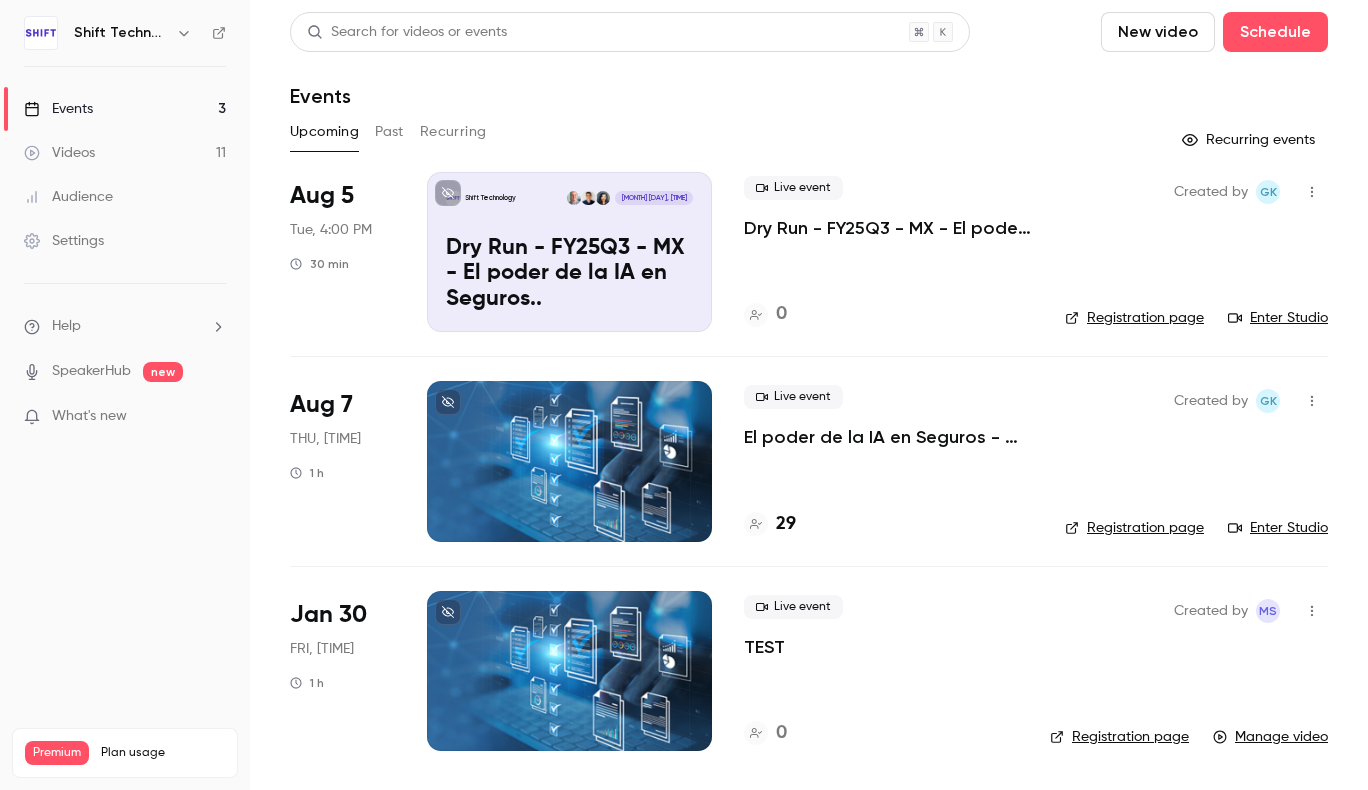 scroll, scrollTop: 0, scrollLeft: 0, axis: both 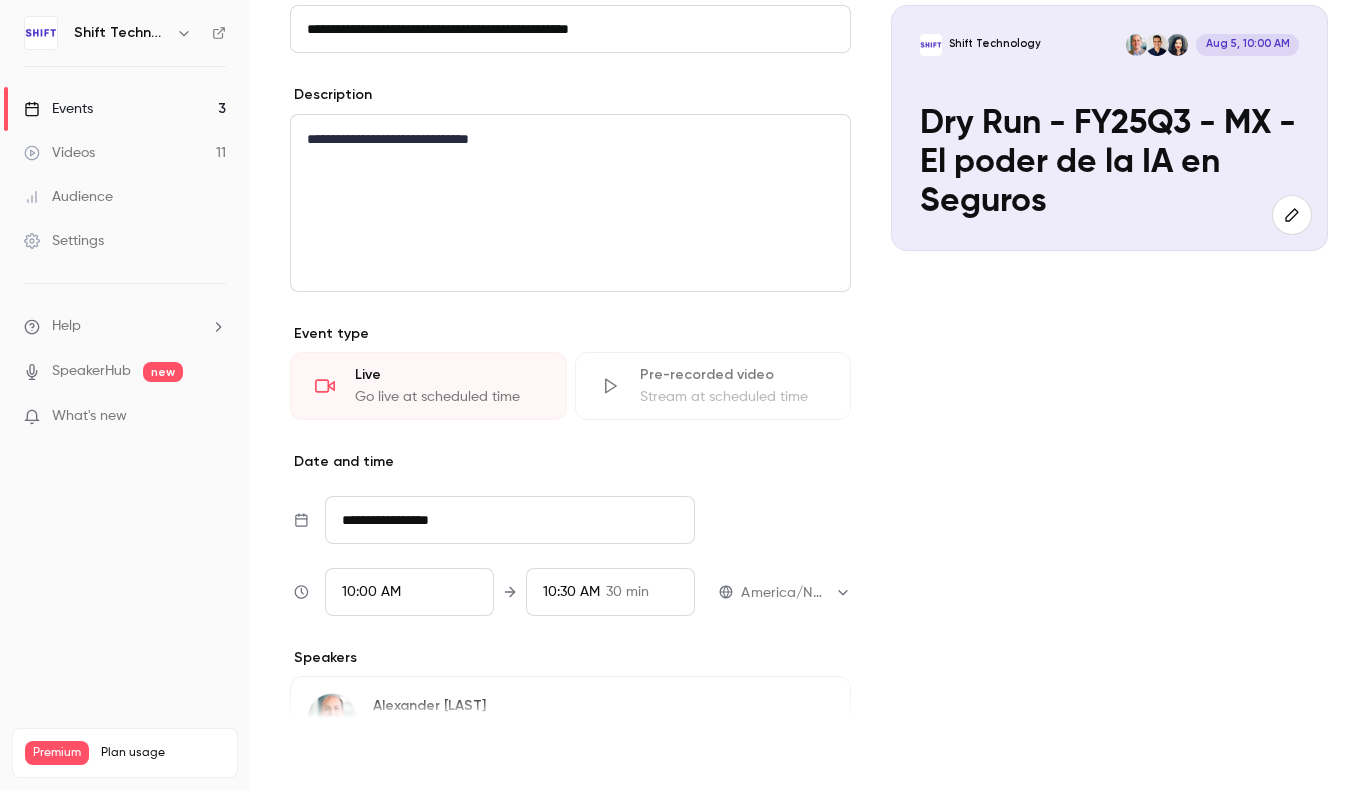 type on "**********" 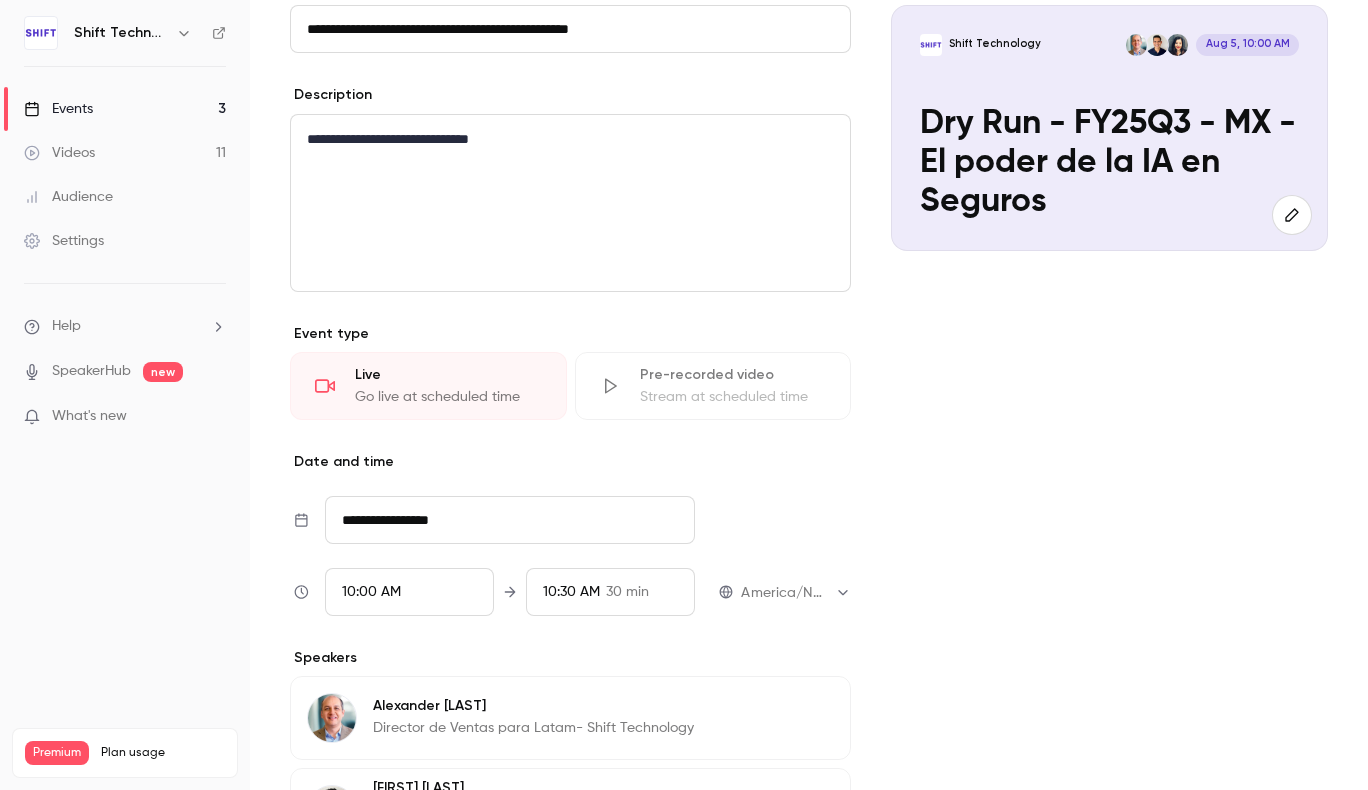 click on "**********" at bounding box center [809, 583] 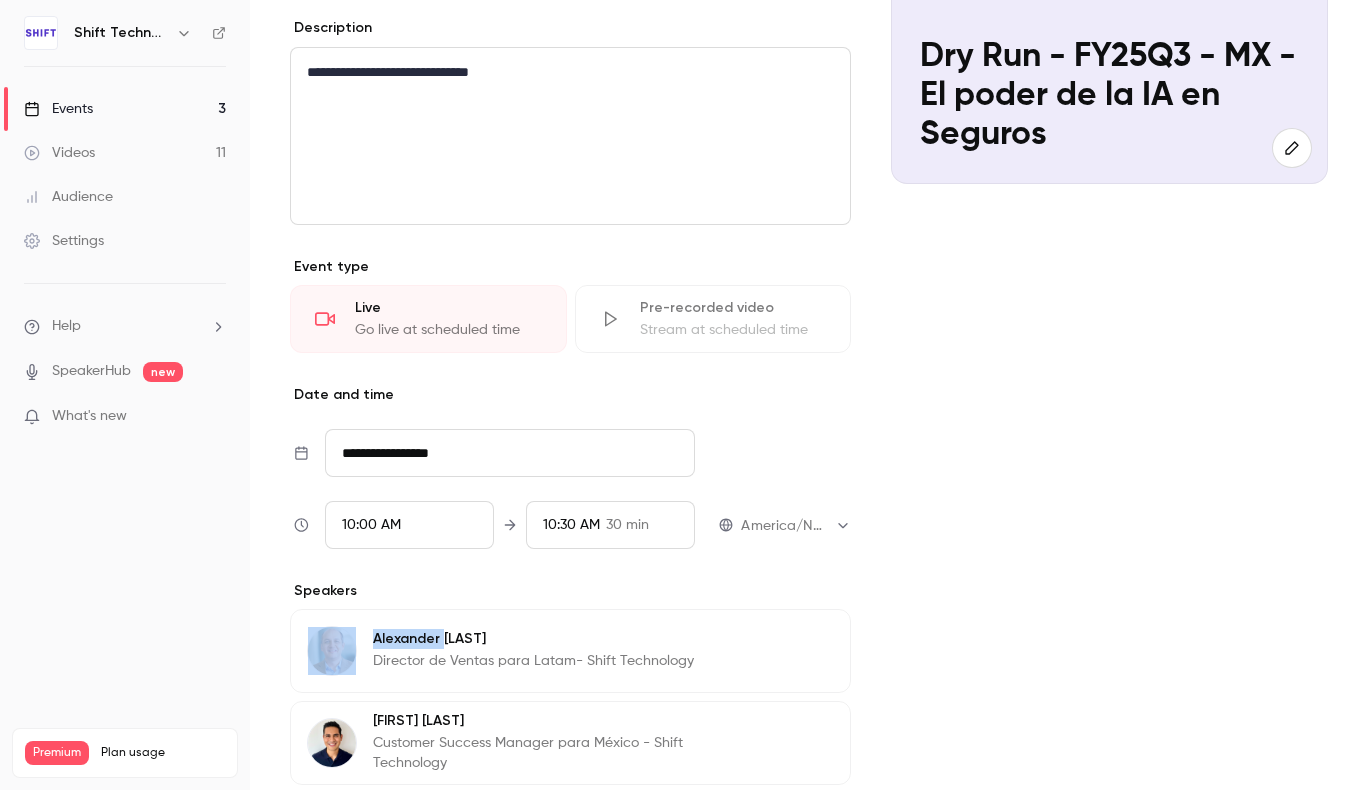scroll, scrollTop: 500, scrollLeft: 0, axis: vertical 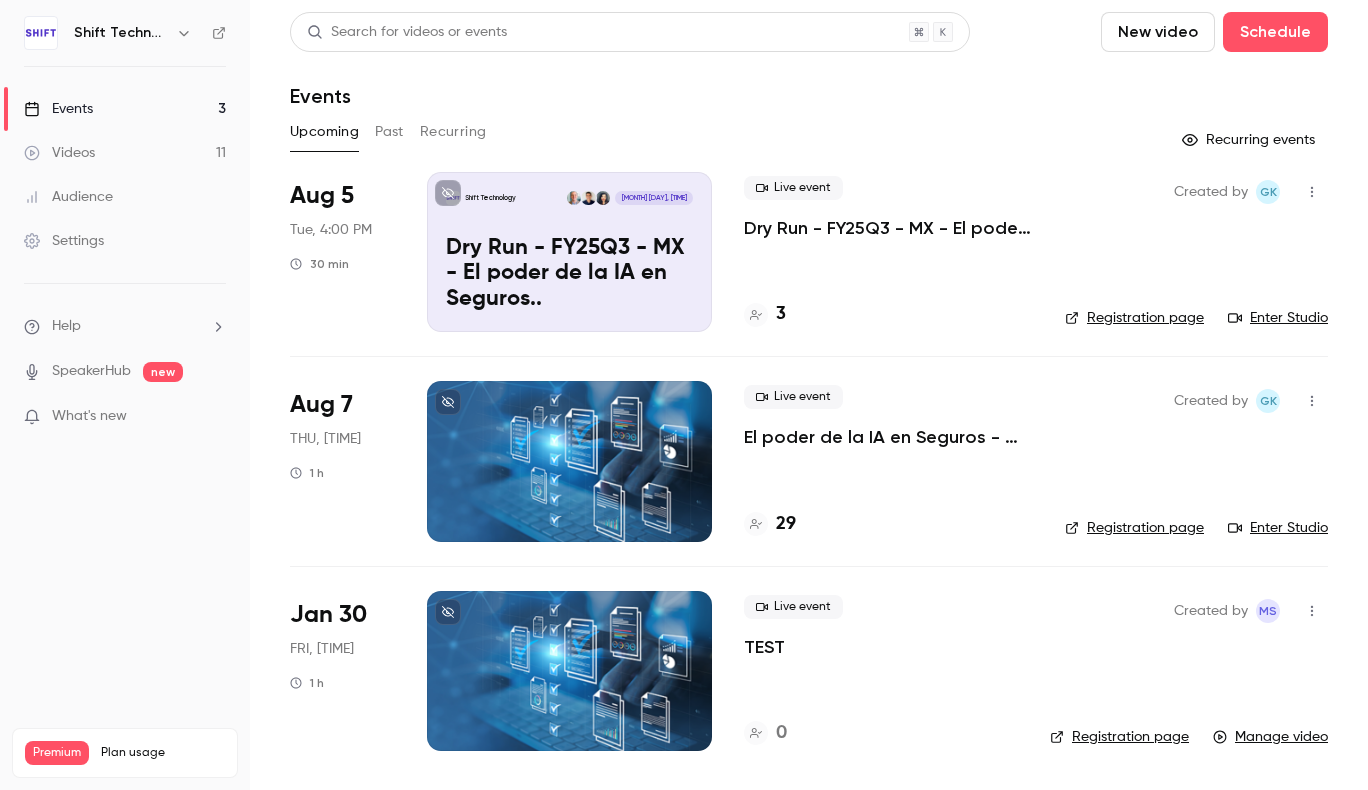 click on "Enter Studio" at bounding box center [1278, 318] 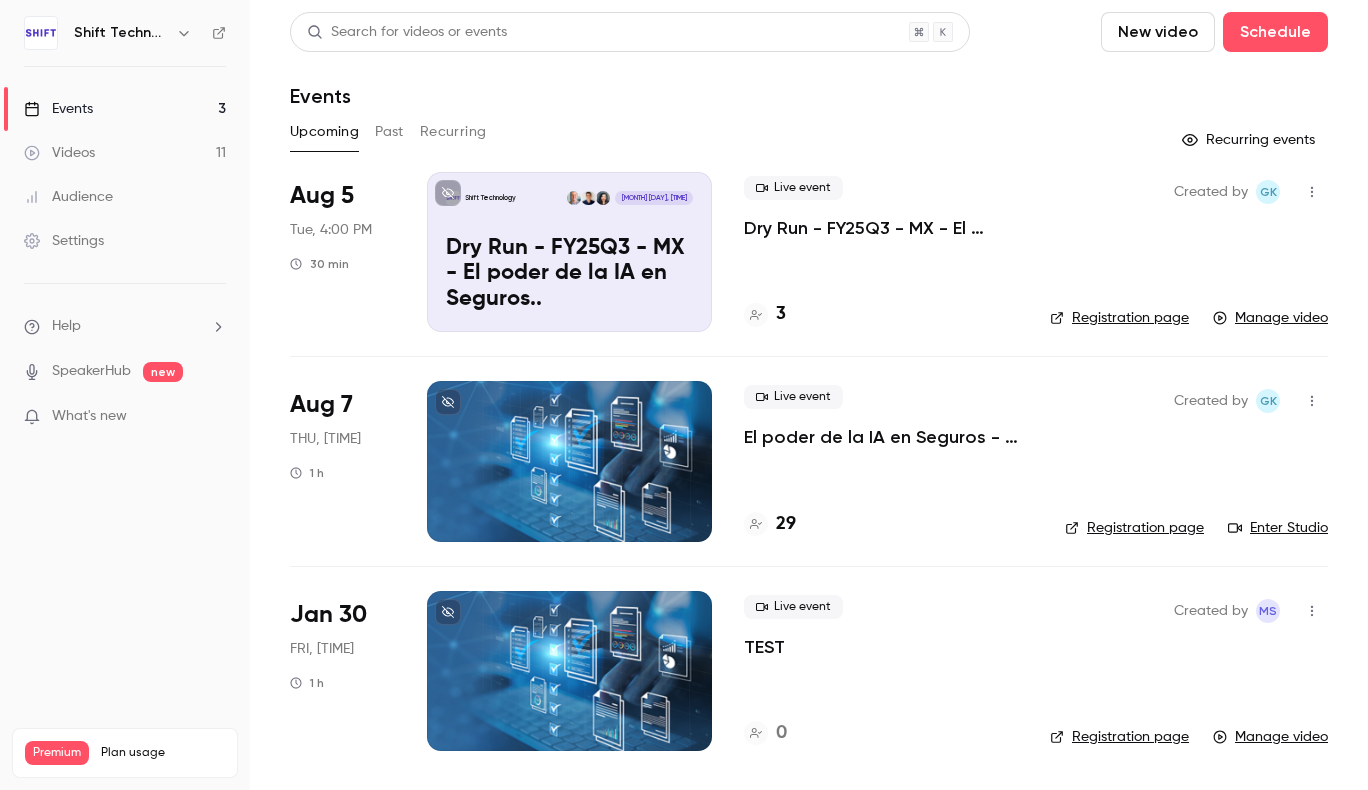click on "29" at bounding box center (786, 524) 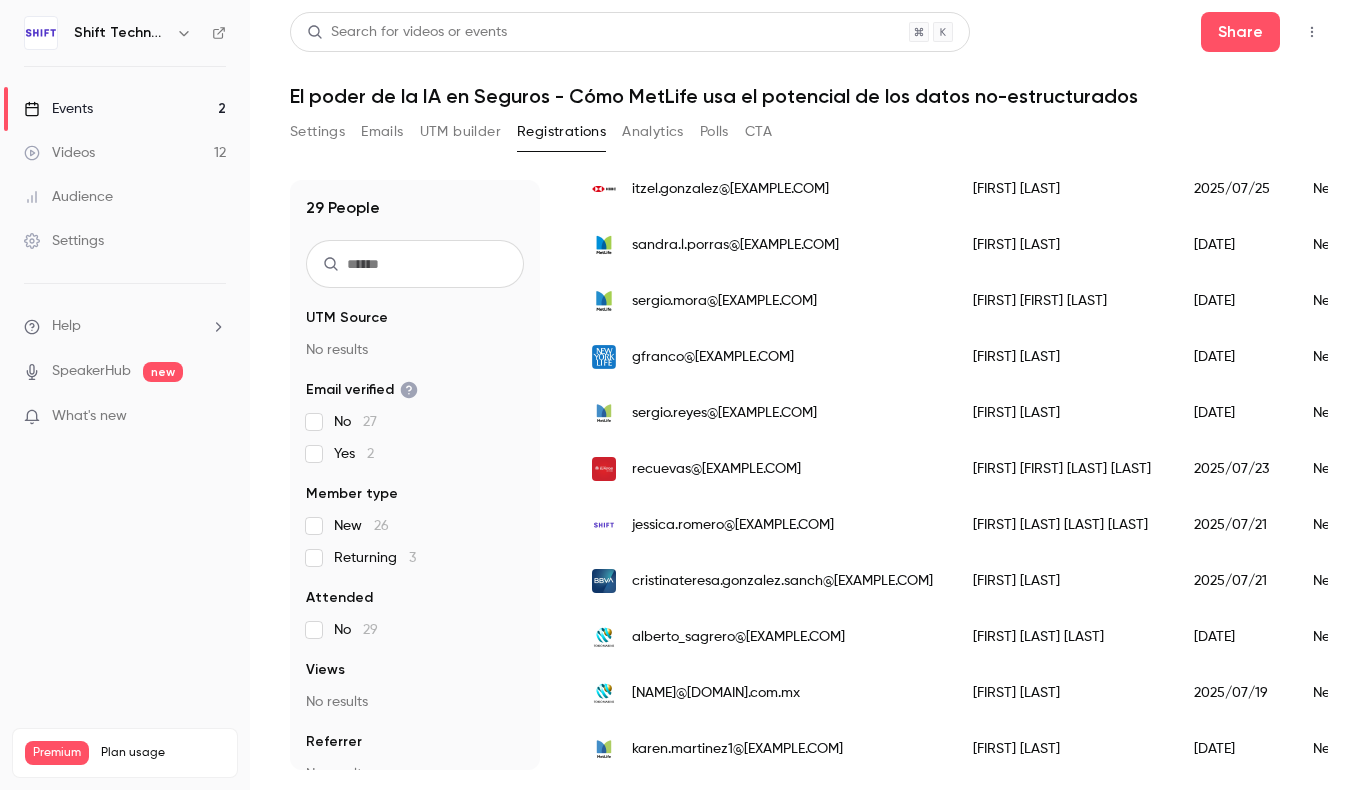 scroll, scrollTop: 1000, scrollLeft: 0, axis: vertical 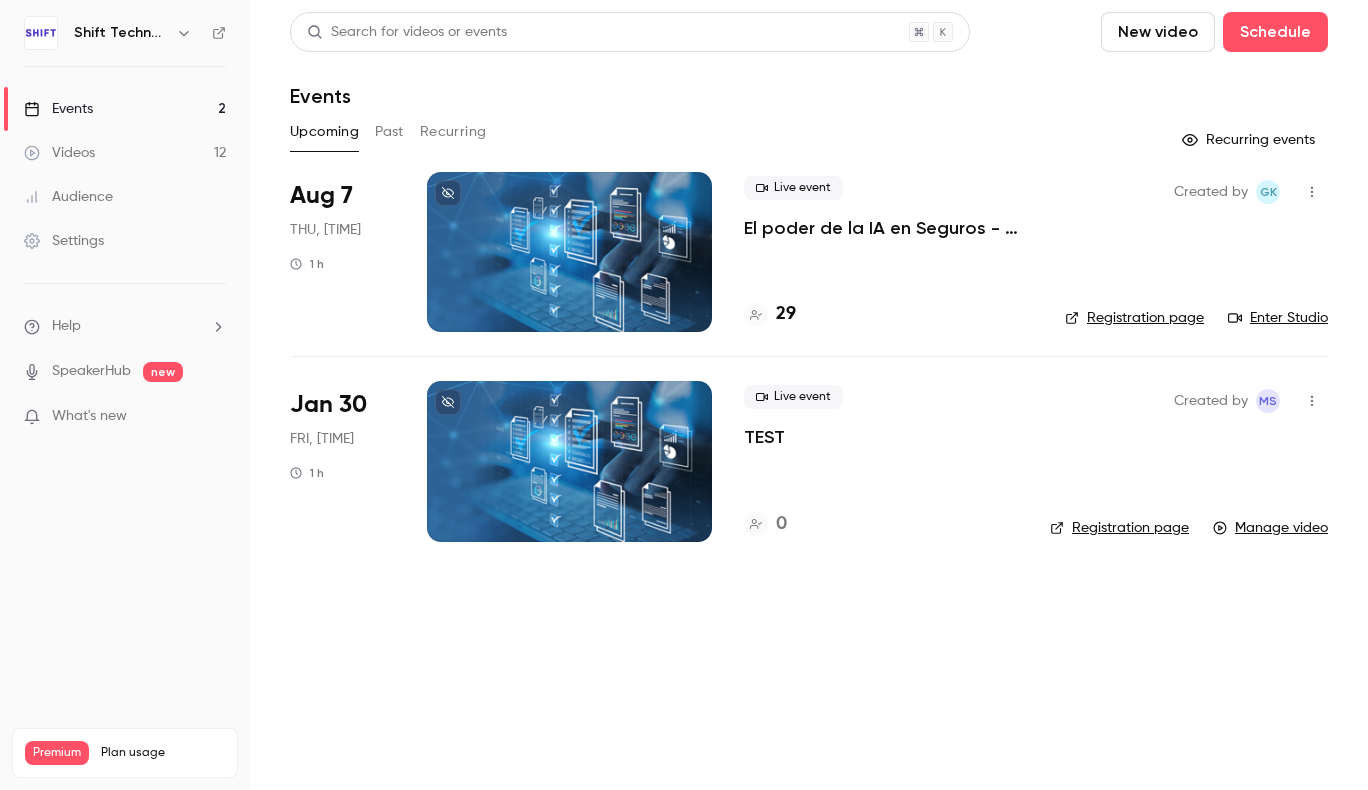 click 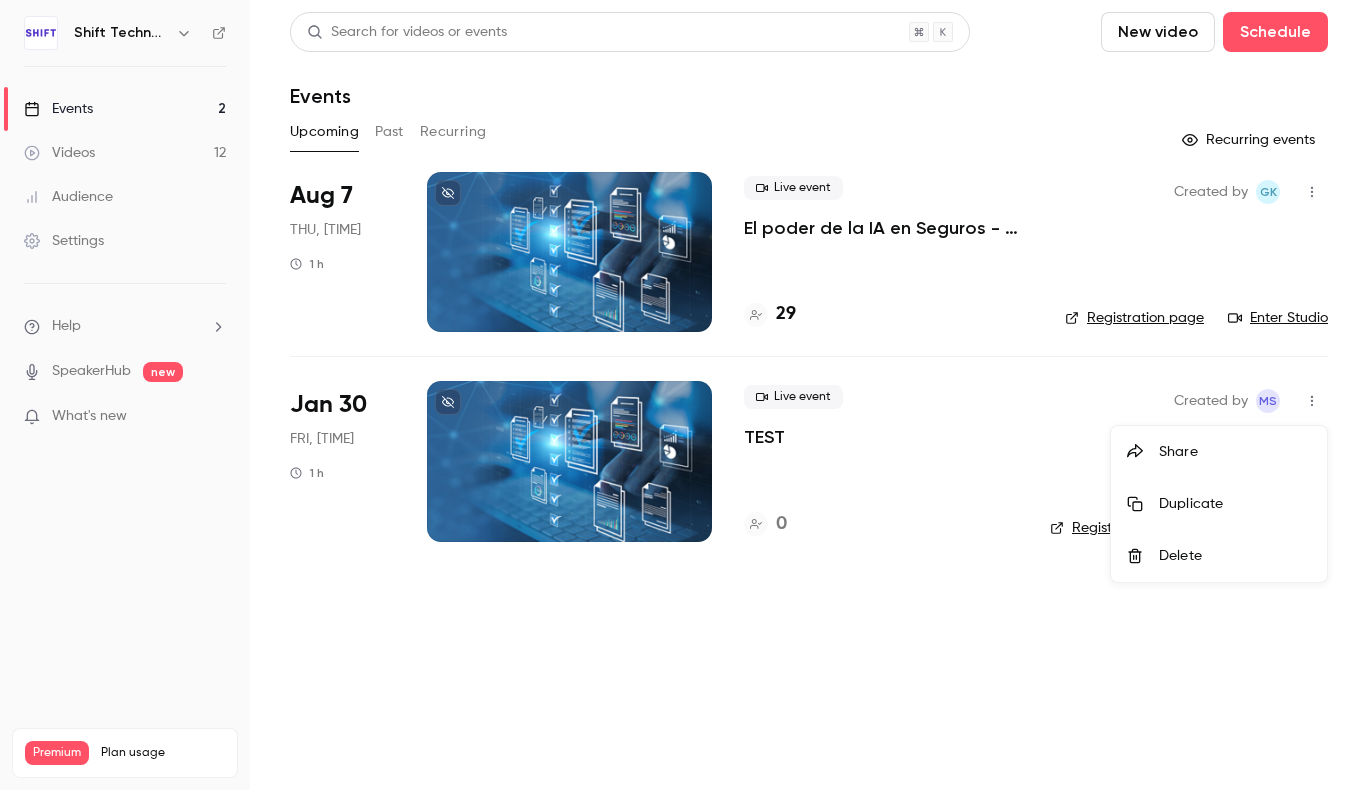 click at bounding box center (684, 395) 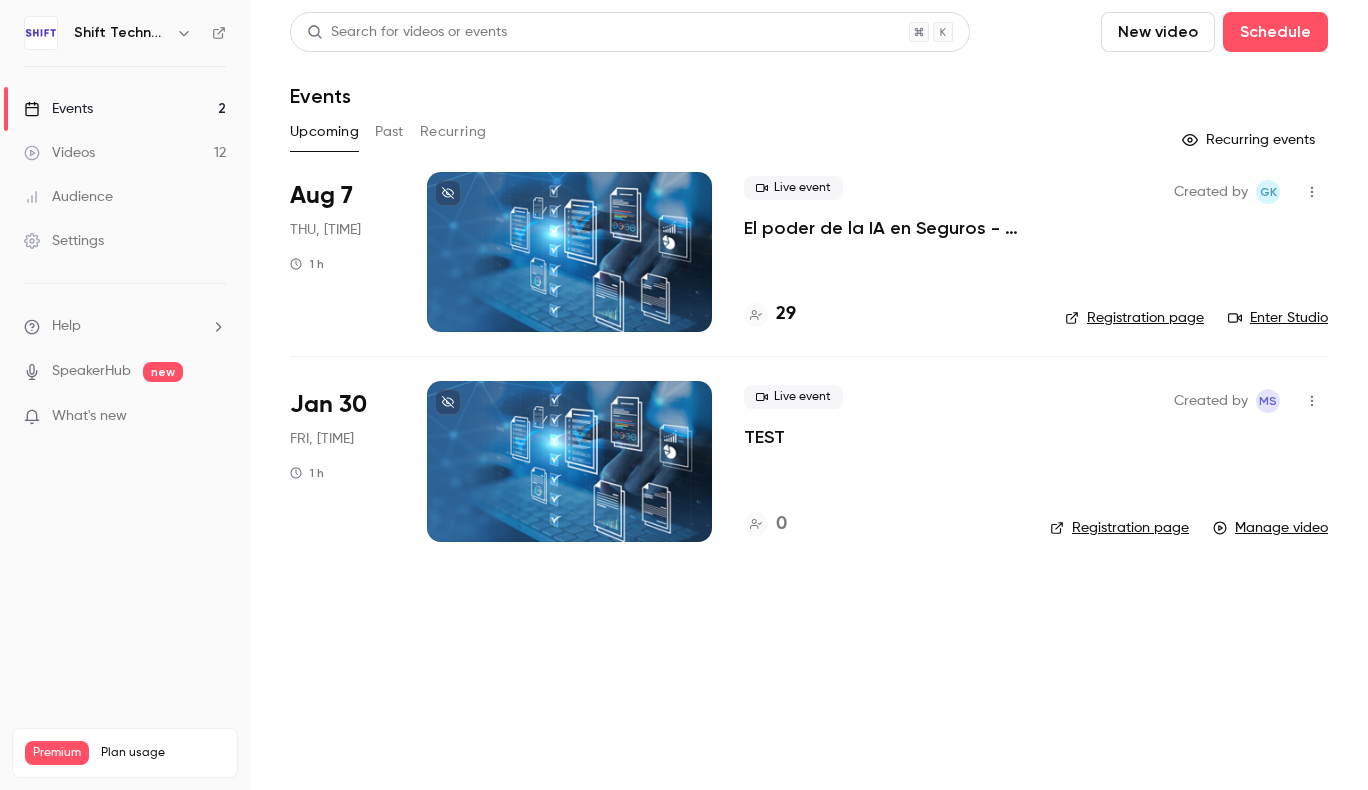 click 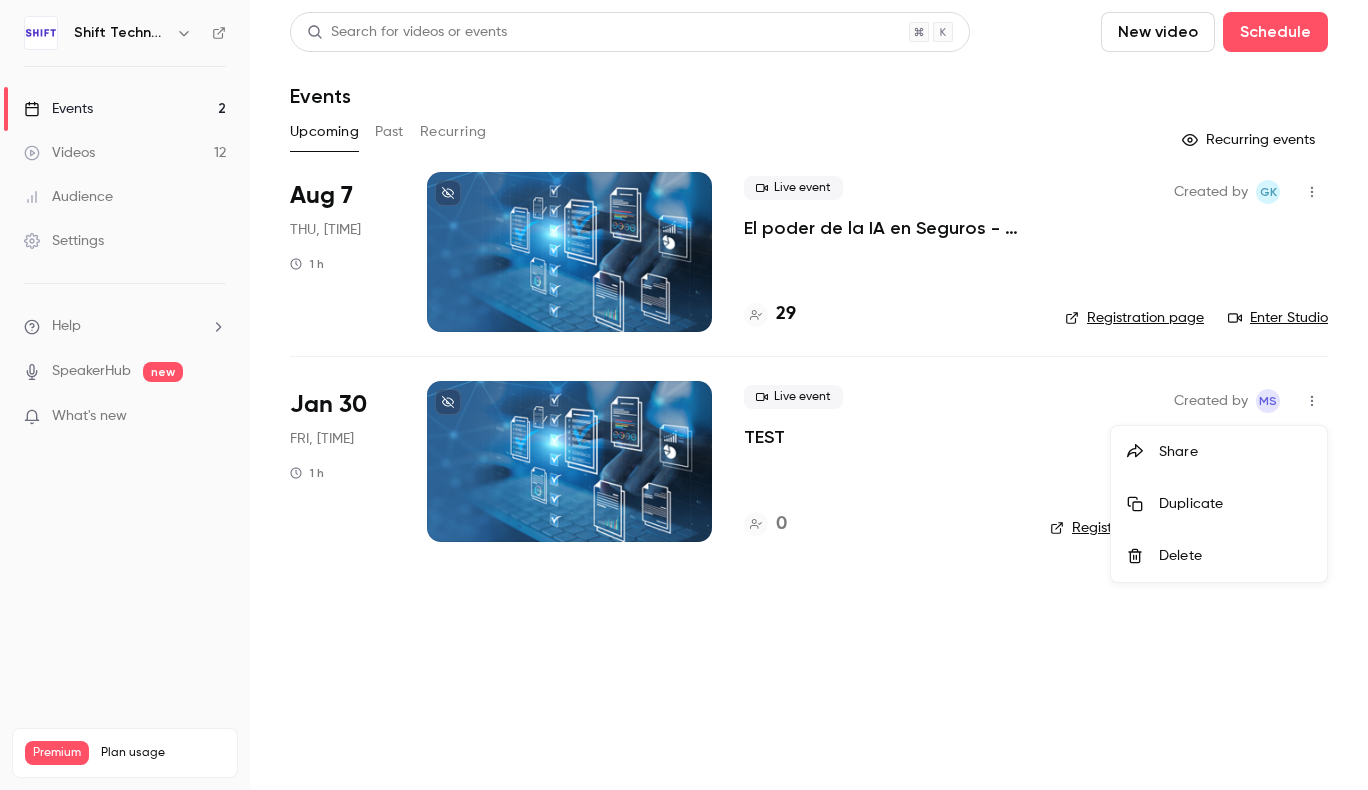 click on "Delete" at bounding box center (1235, 556) 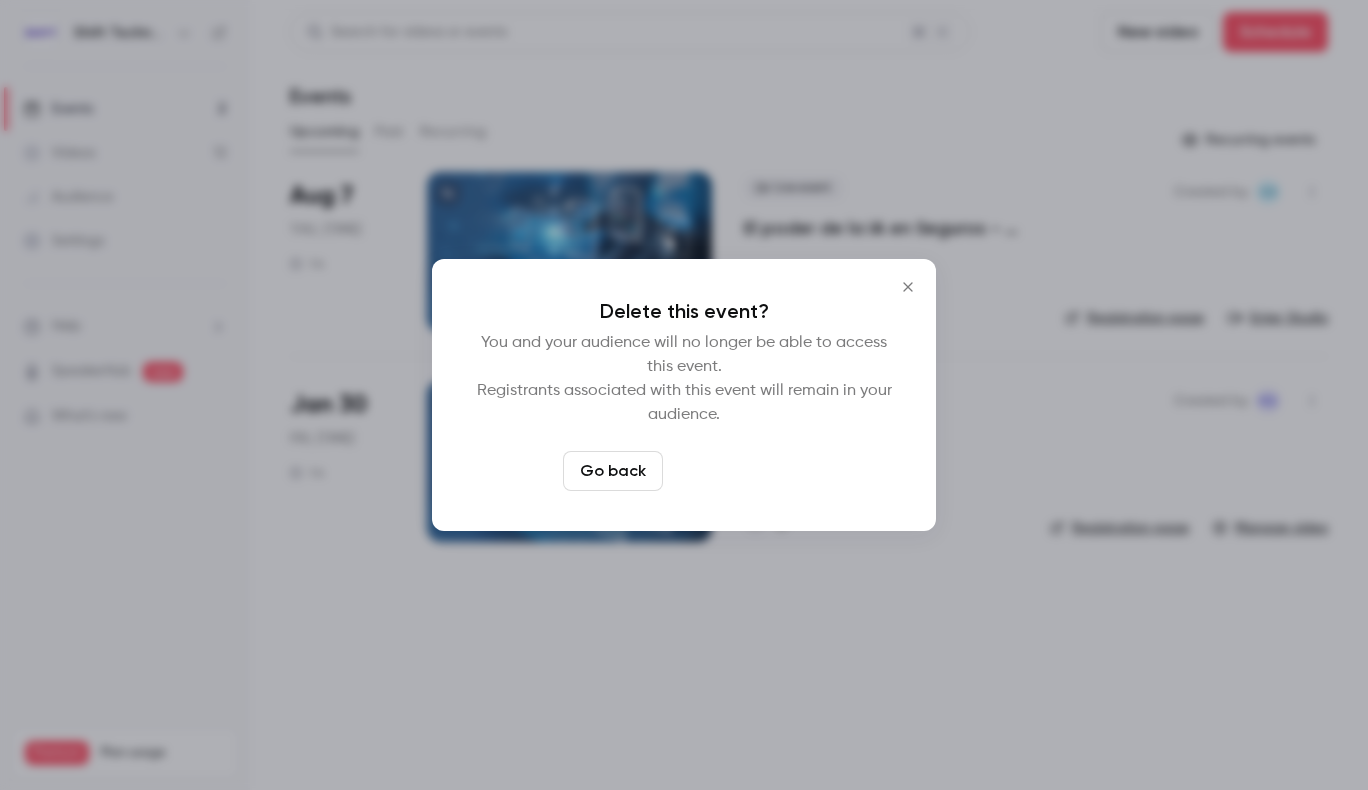 click on "Delete event" at bounding box center [738, 471] 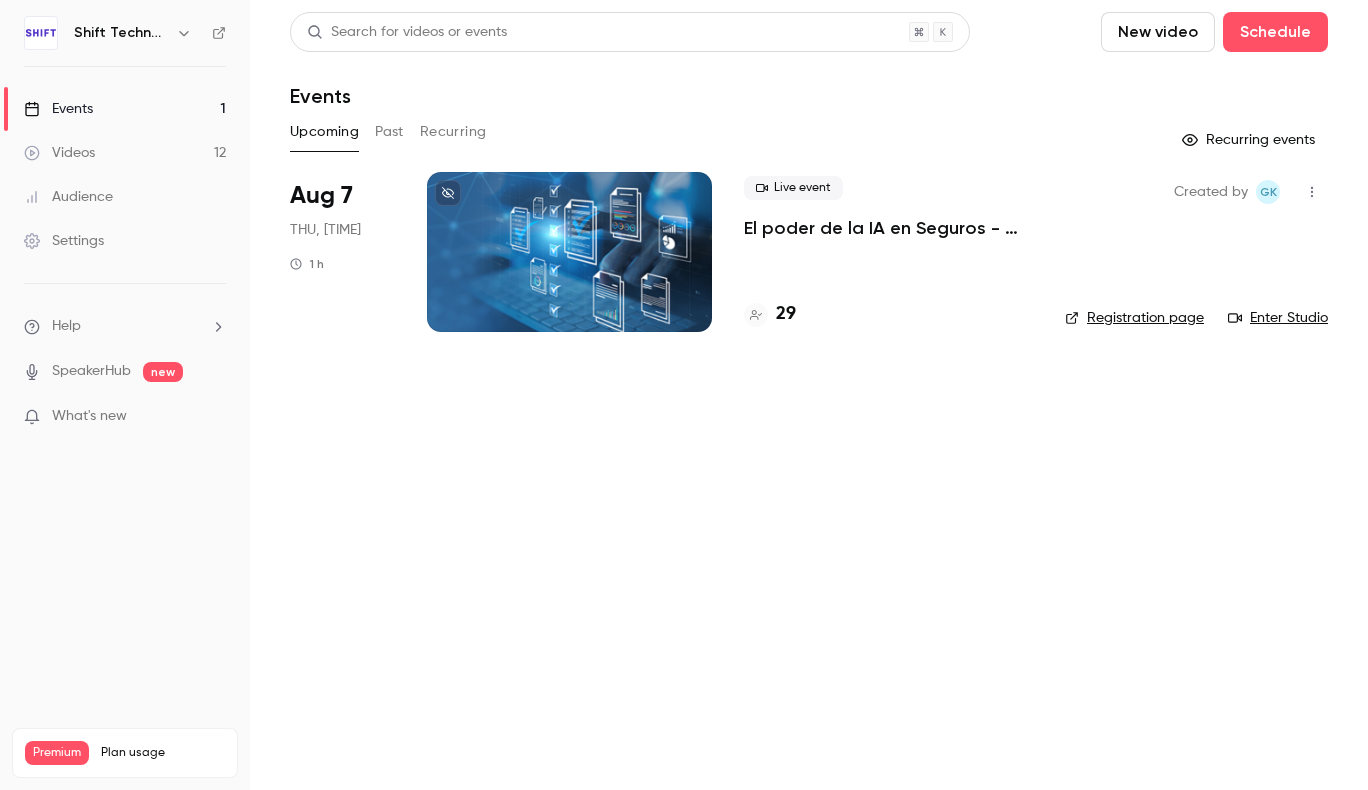 click on "Videos 12" at bounding box center (125, 153) 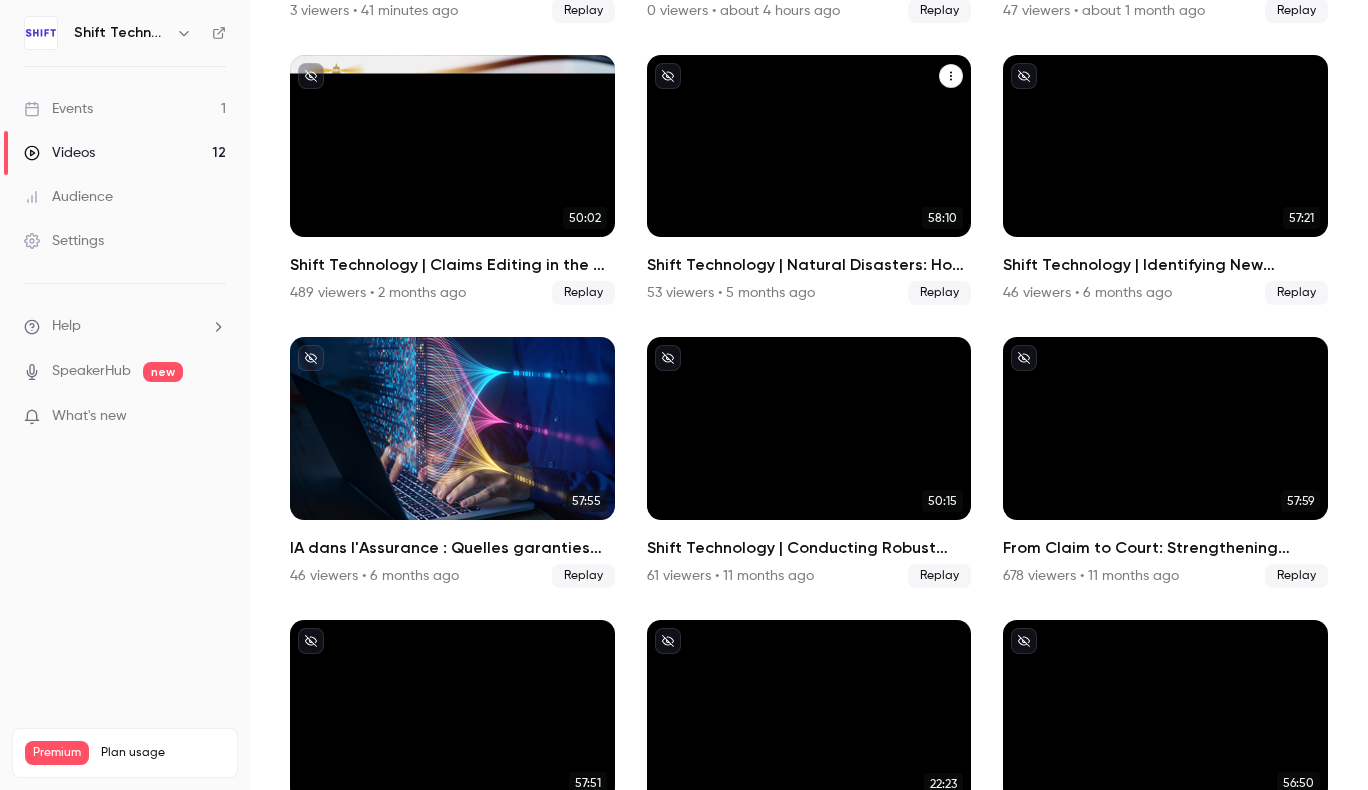 scroll, scrollTop: 493, scrollLeft: 0, axis: vertical 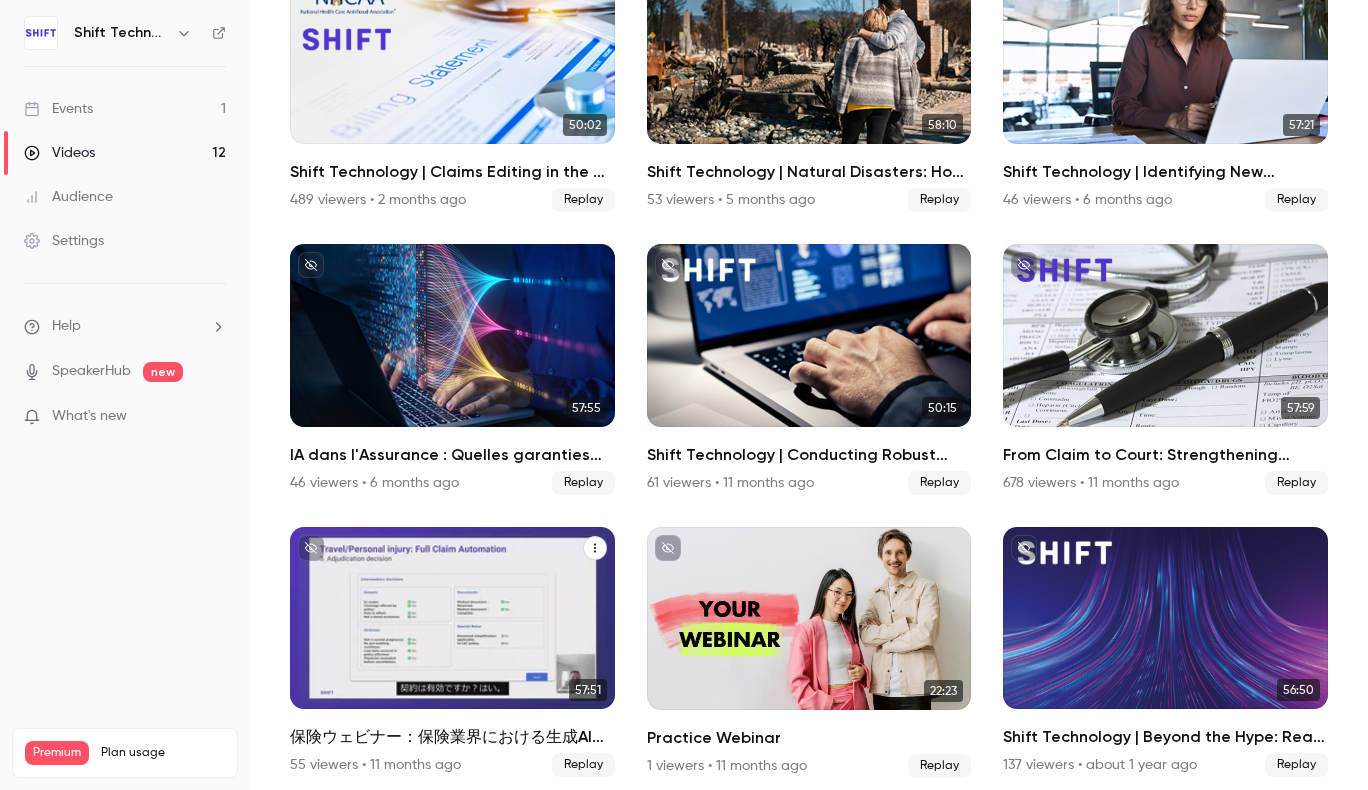 click on "保険ウェビナー：保険業界における生成AIの活用事例" at bounding box center [452, 737] 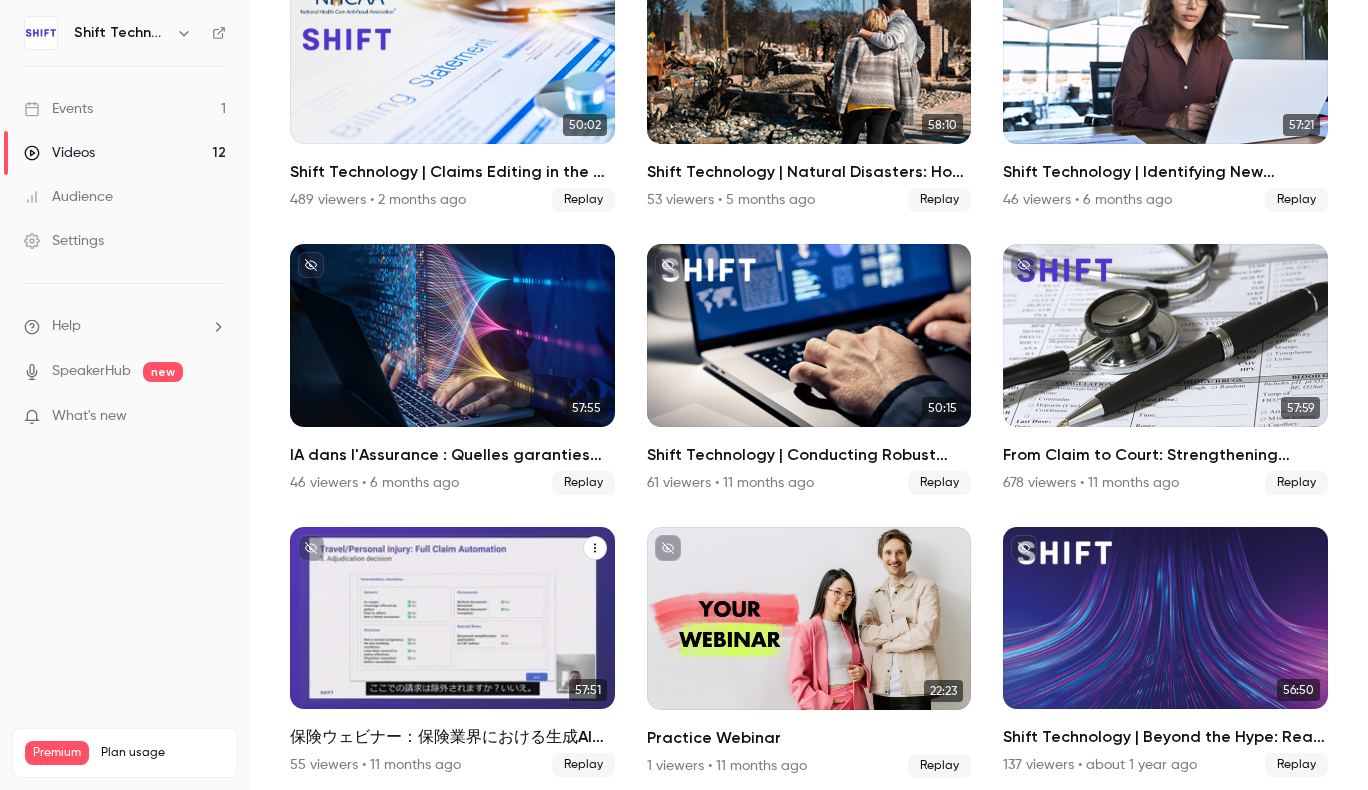 scroll, scrollTop: 0, scrollLeft: 0, axis: both 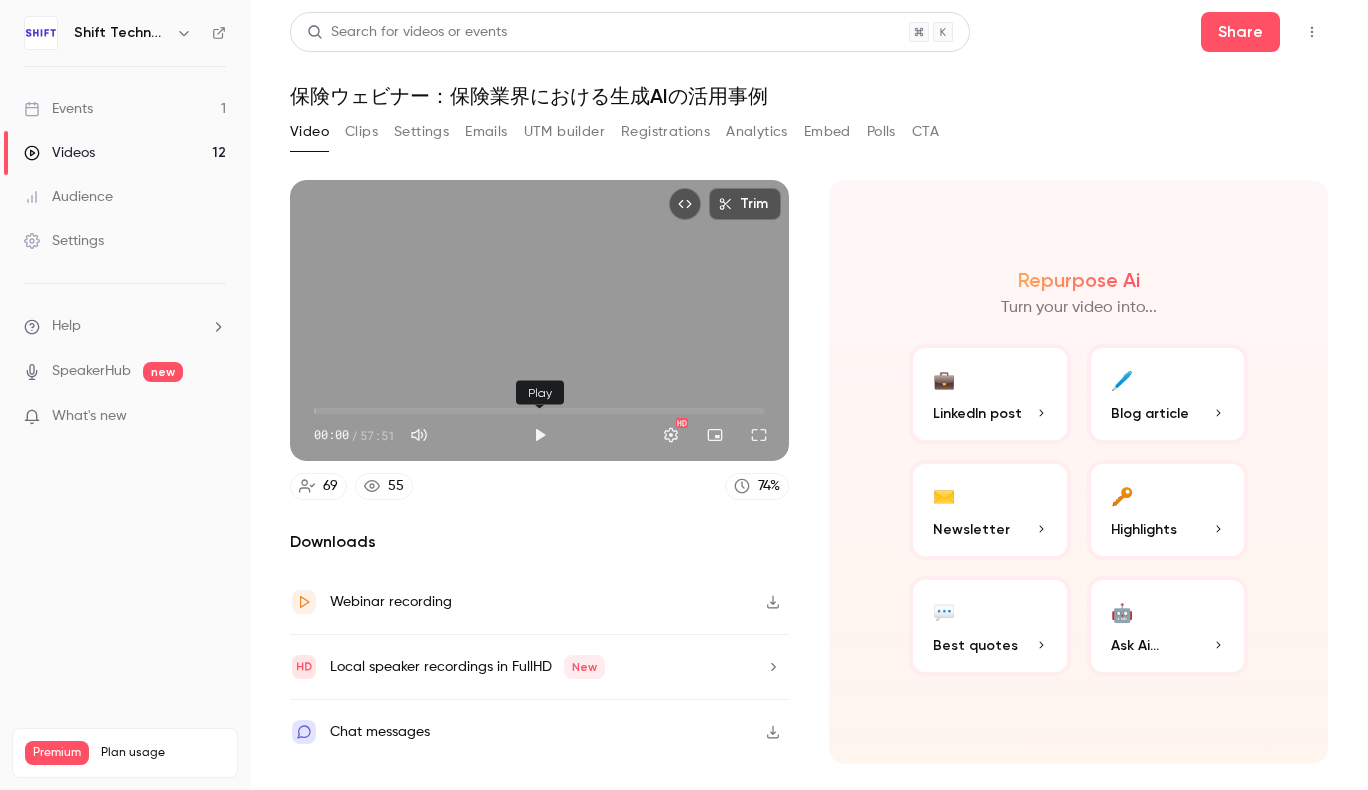 click at bounding box center [540, 435] 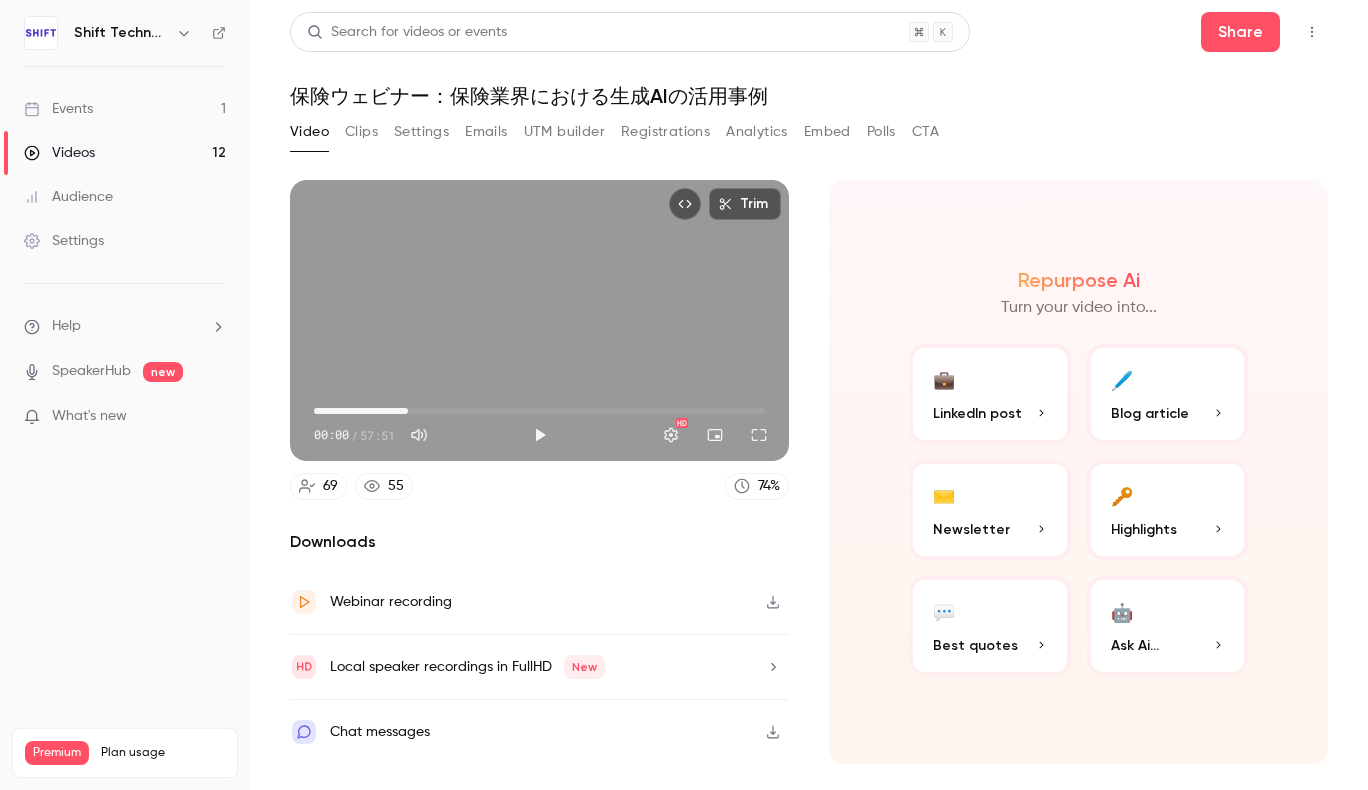 click on "12:03" at bounding box center (539, 411) 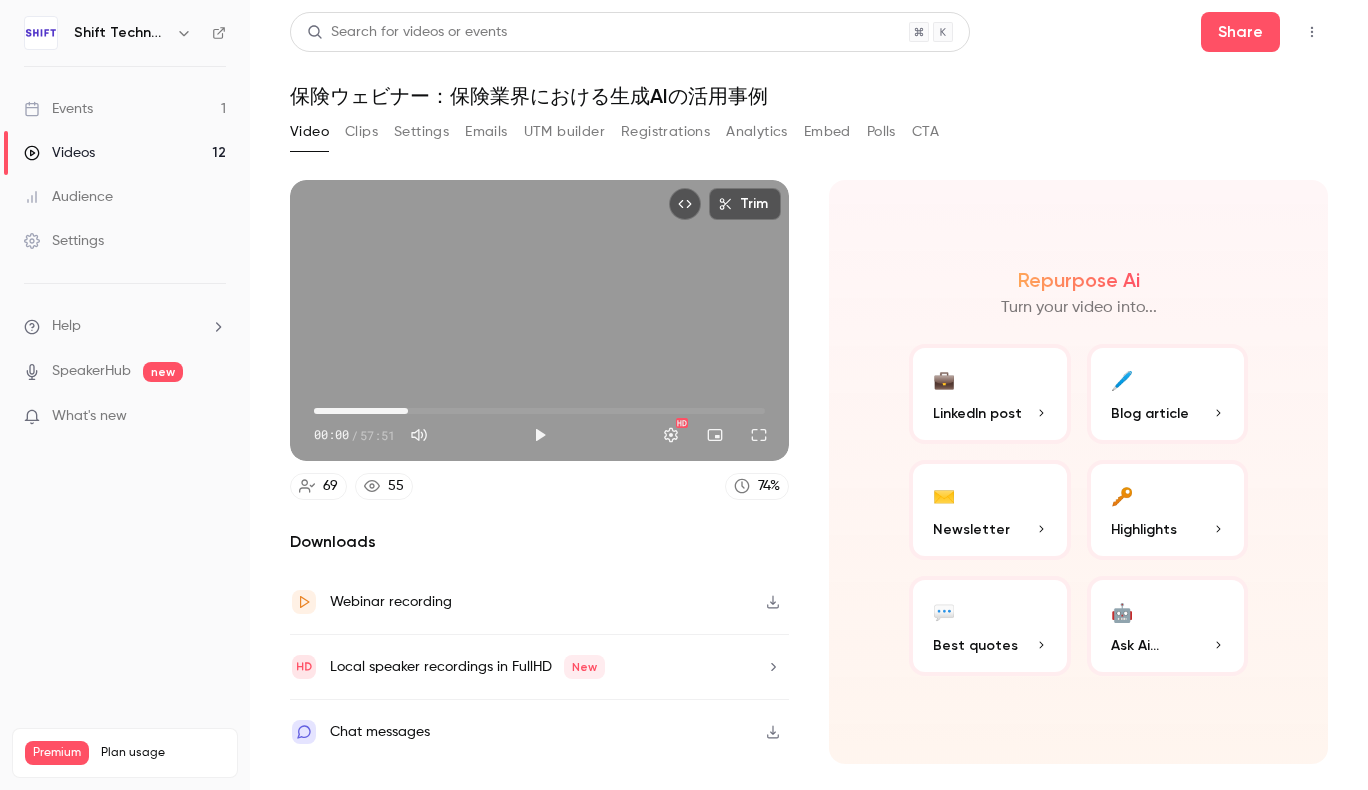 type on "******" 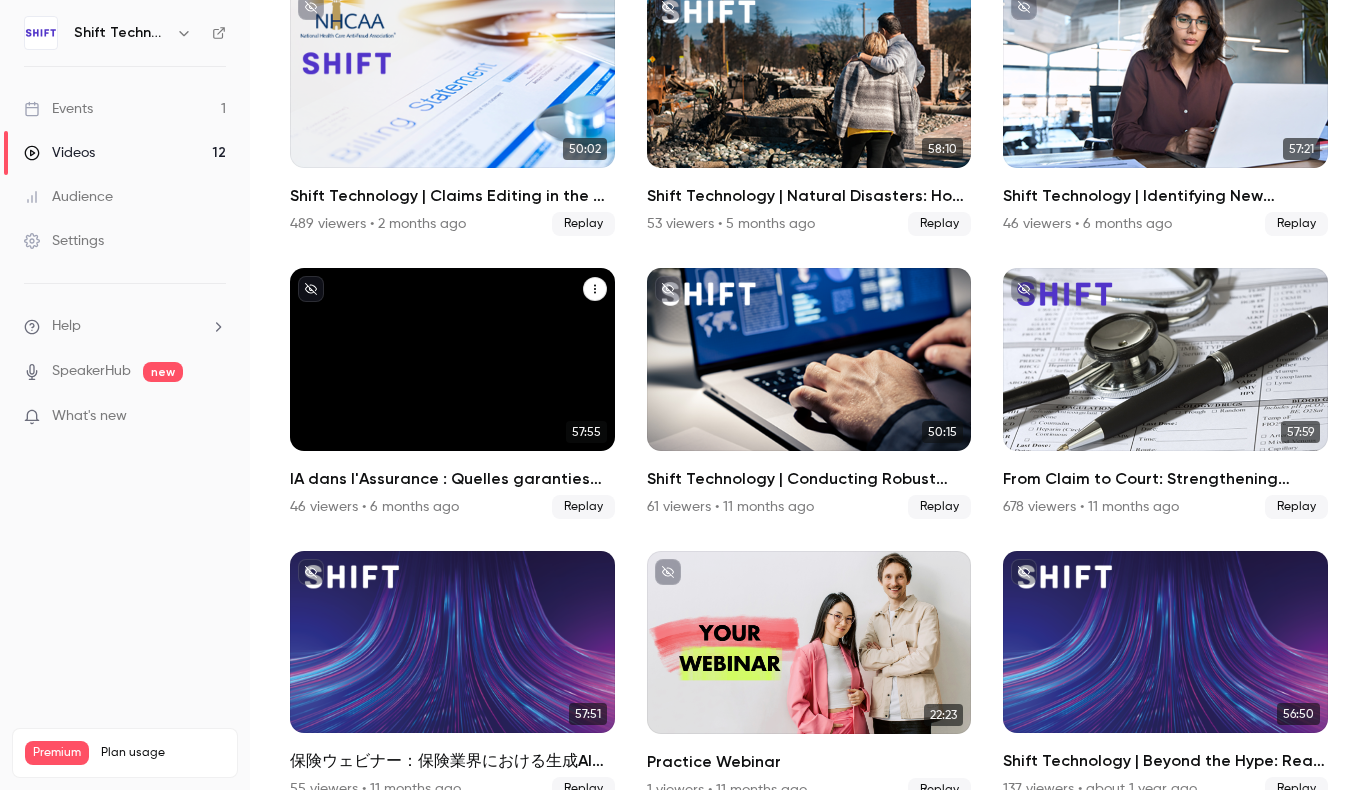 scroll, scrollTop: 493, scrollLeft: 0, axis: vertical 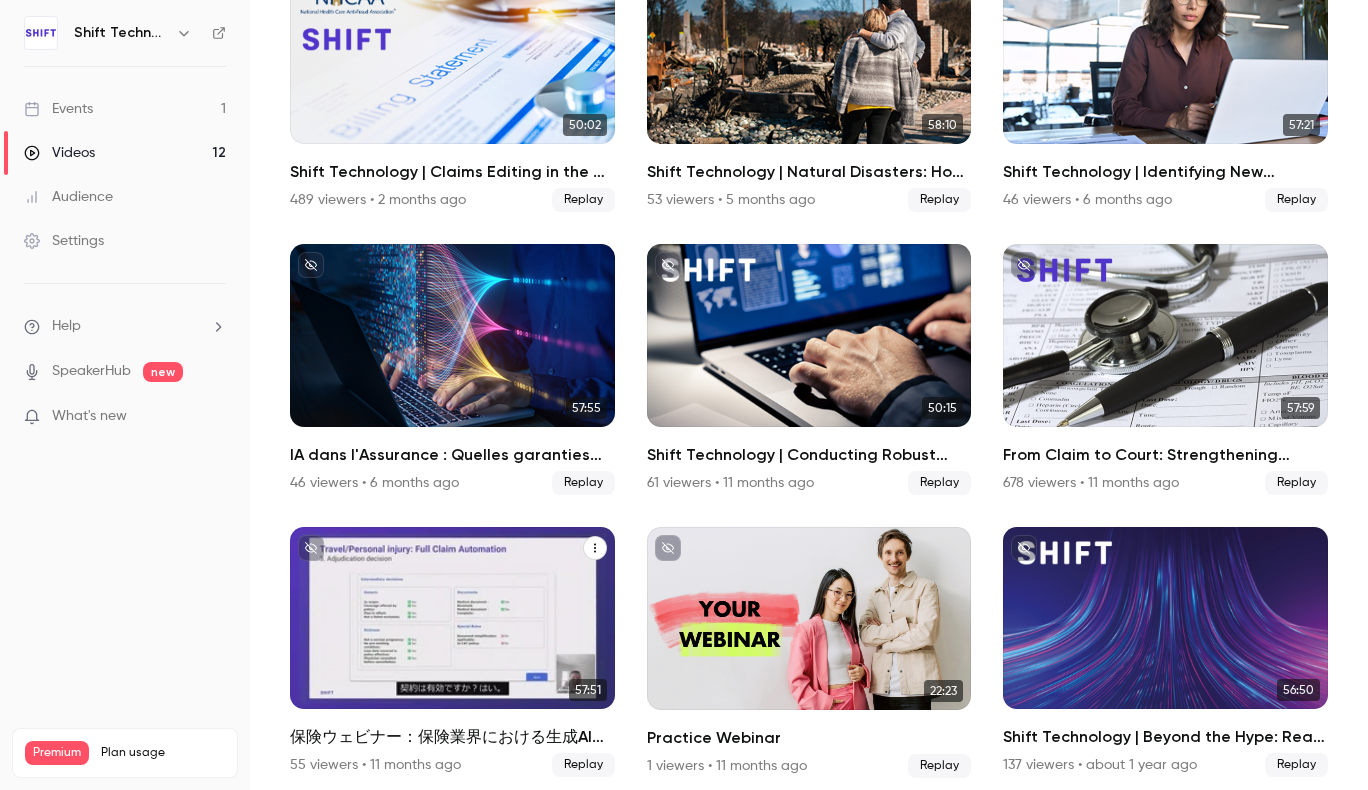 click at bounding box center [452, 618] 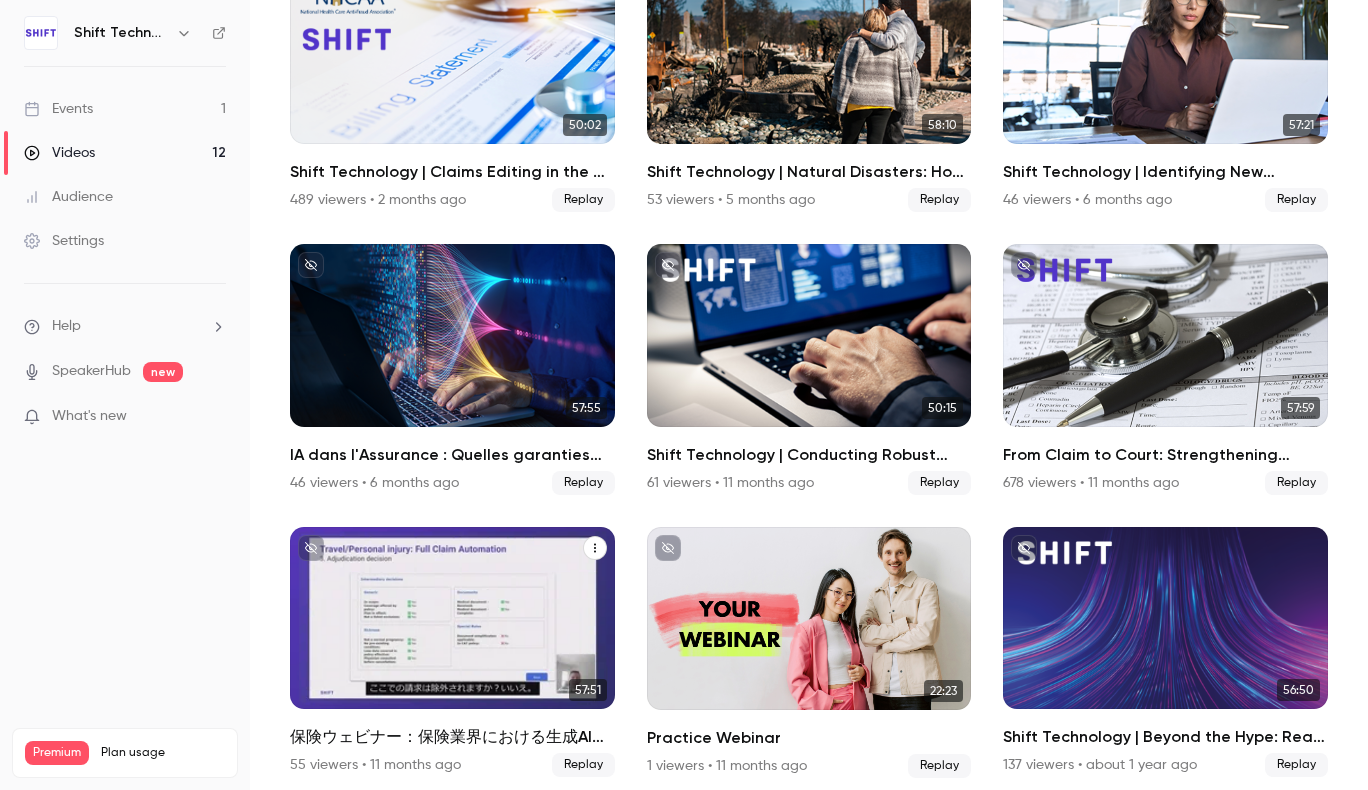 scroll, scrollTop: 0, scrollLeft: 0, axis: both 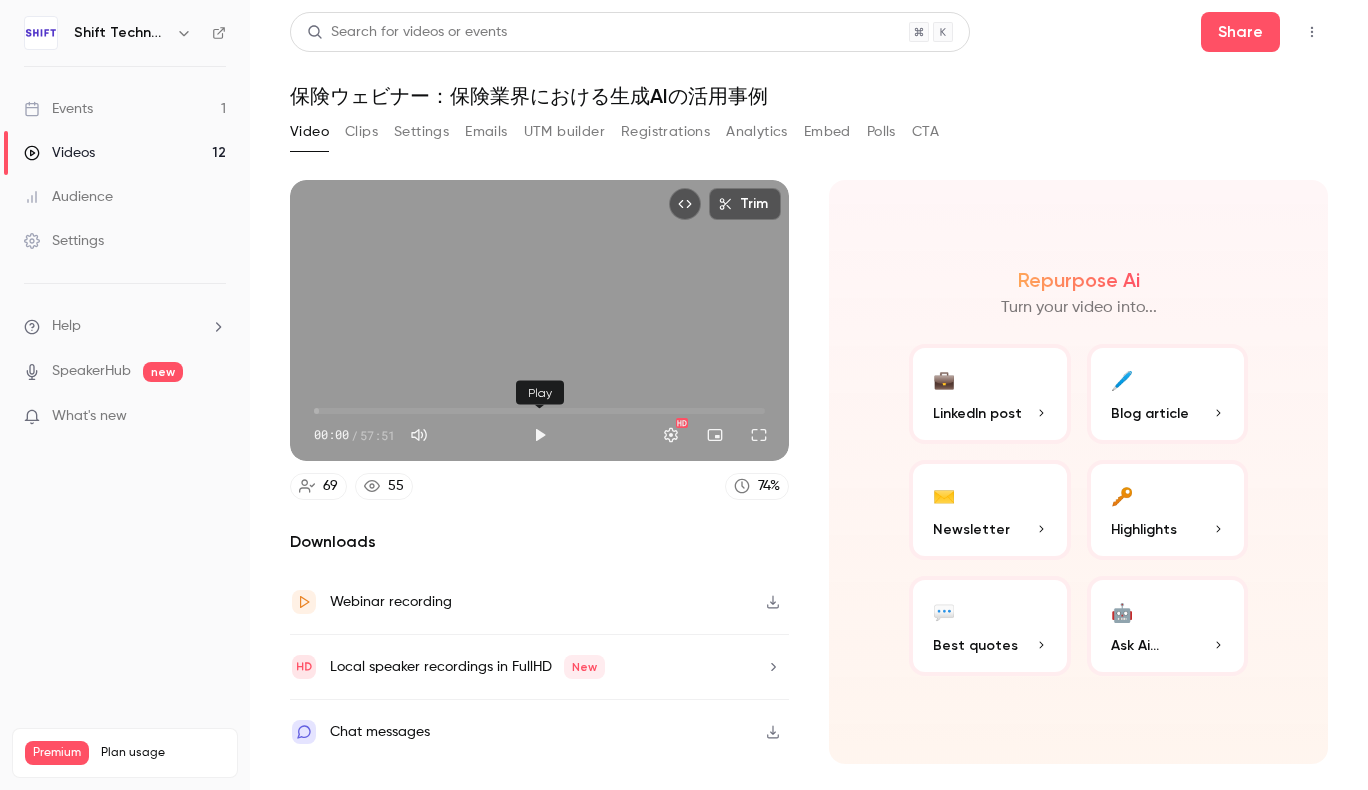 click at bounding box center [540, 435] 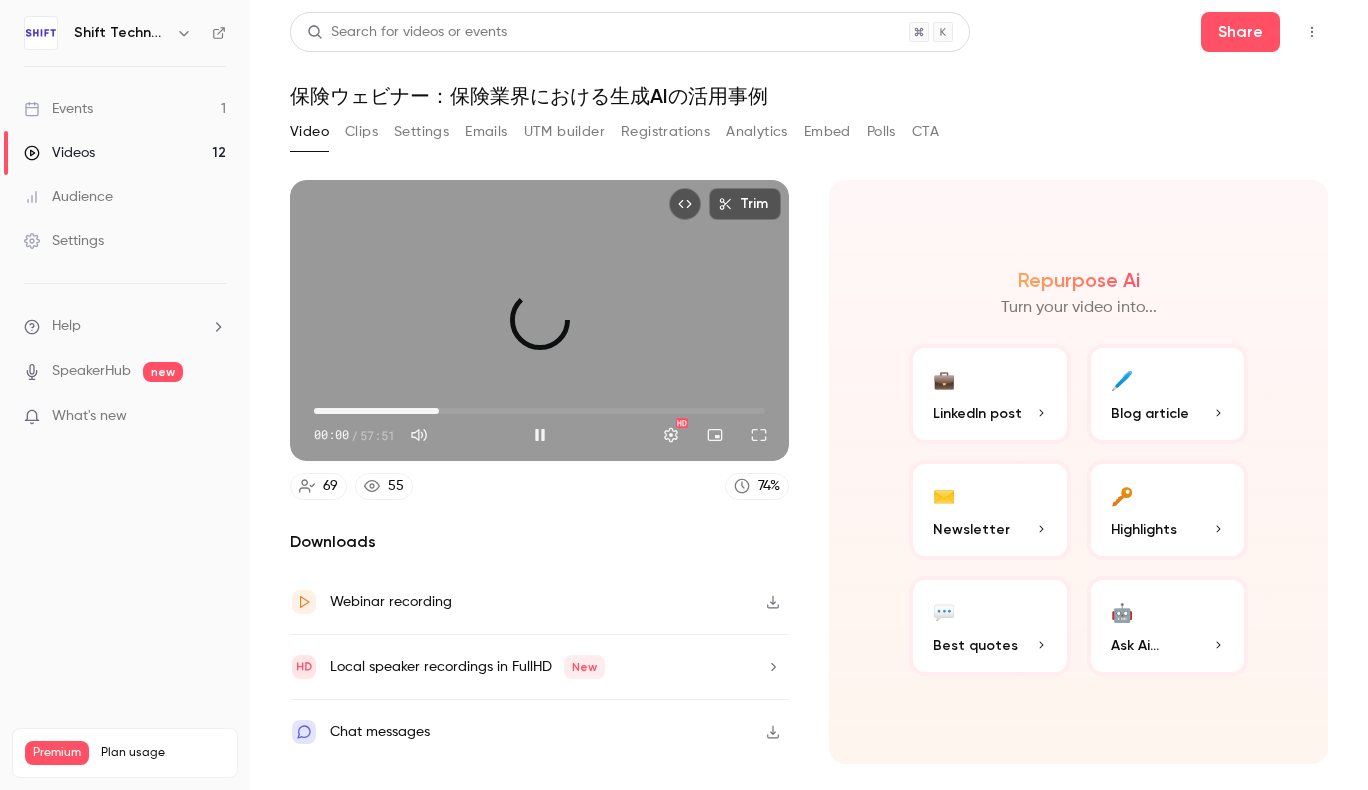 click on "[TIME]" at bounding box center (539, 411) 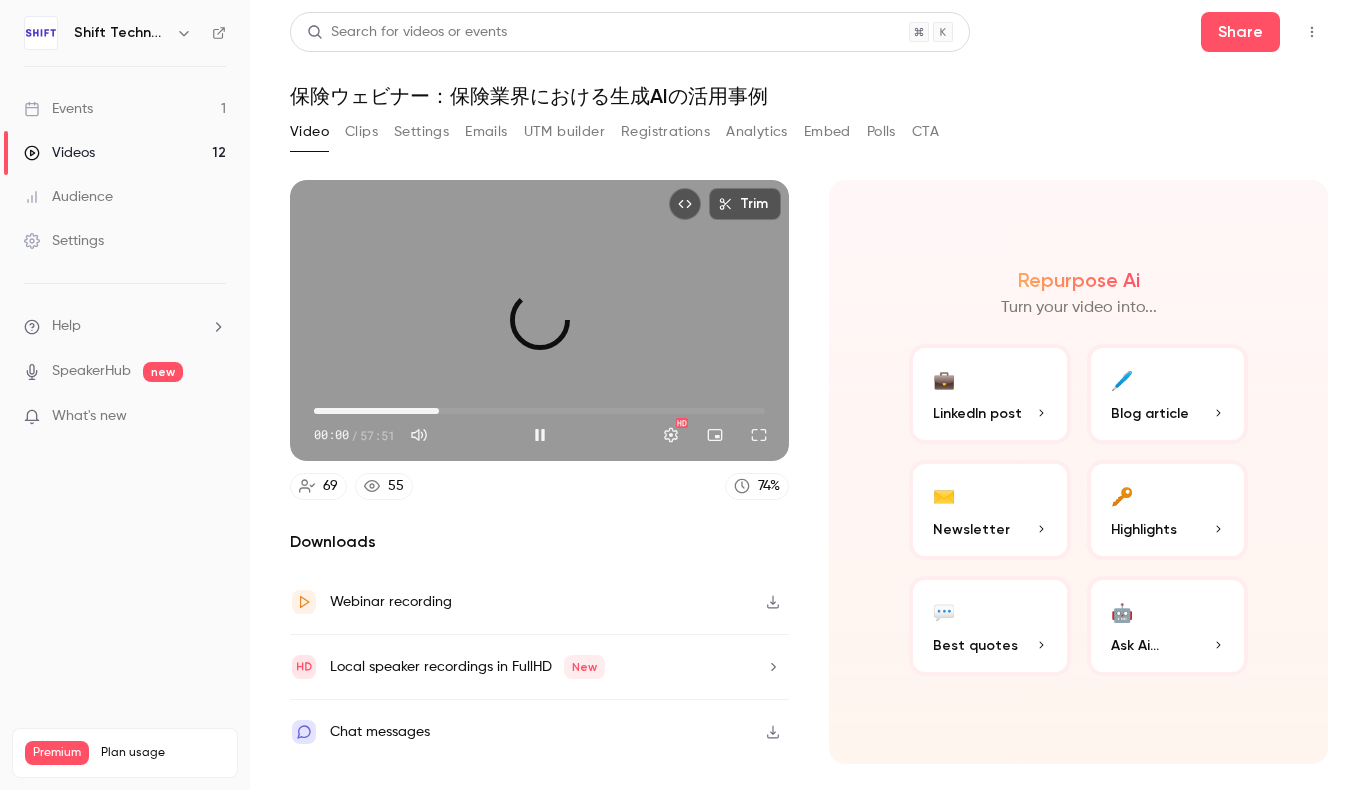 click on "[TIME]" at bounding box center [539, 411] 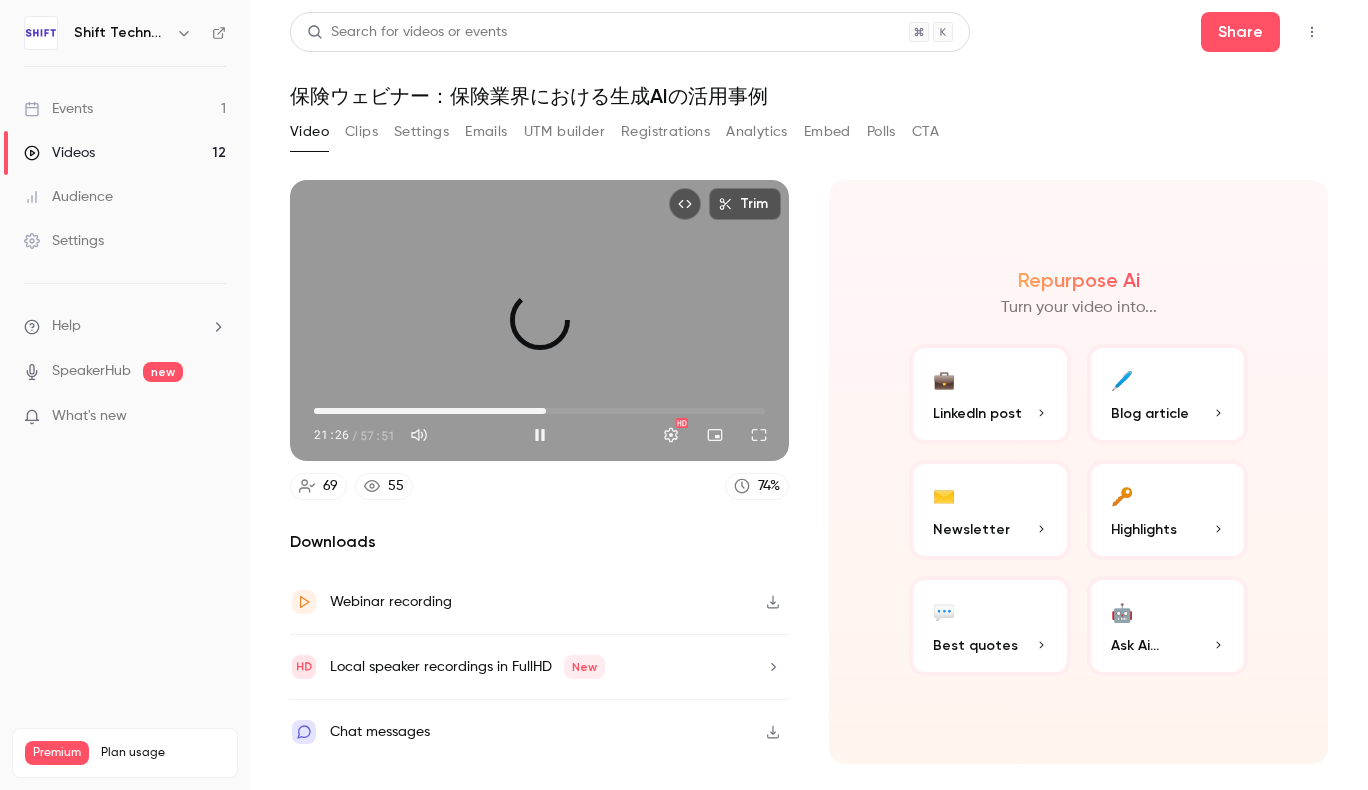 click on "29:45" at bounding box center [539, 411] 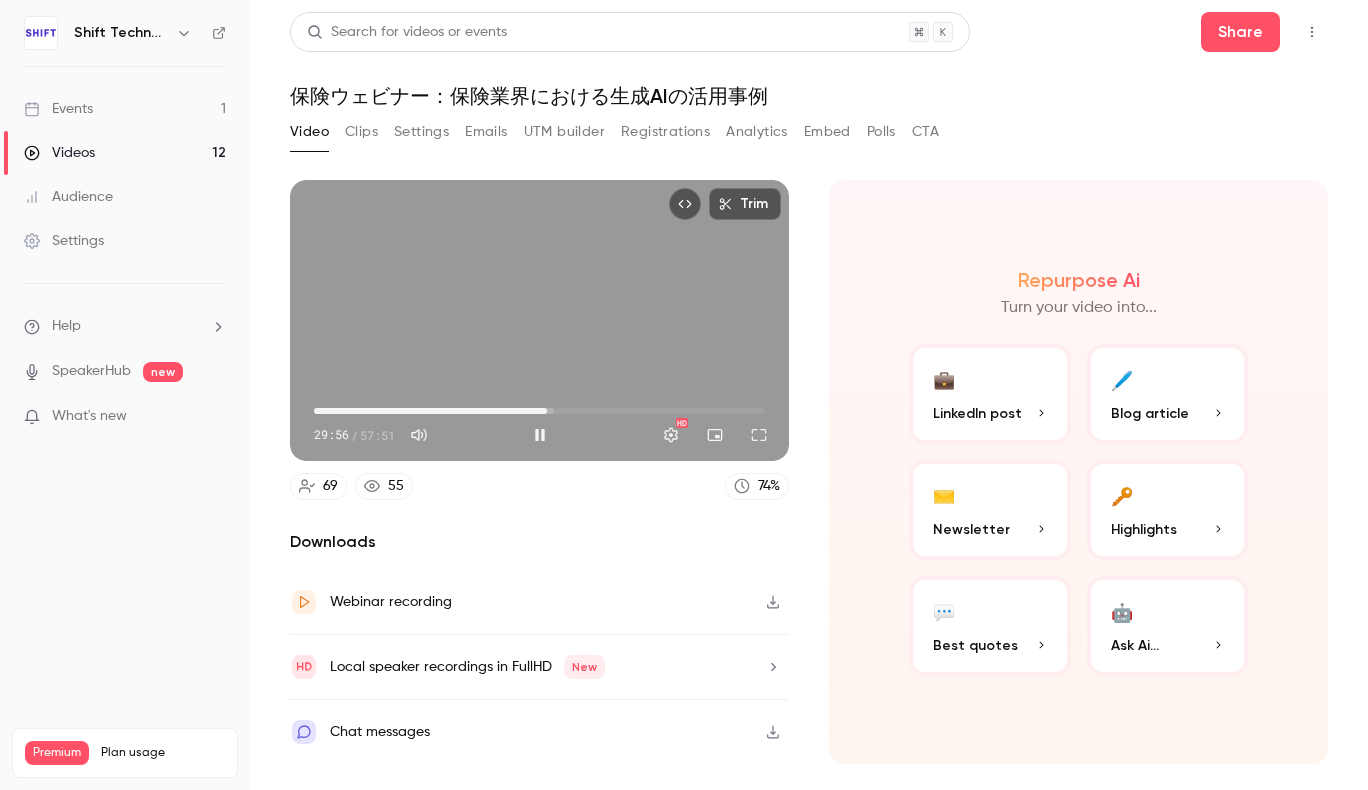 click on "29:56" at bounding box center (539, 411) 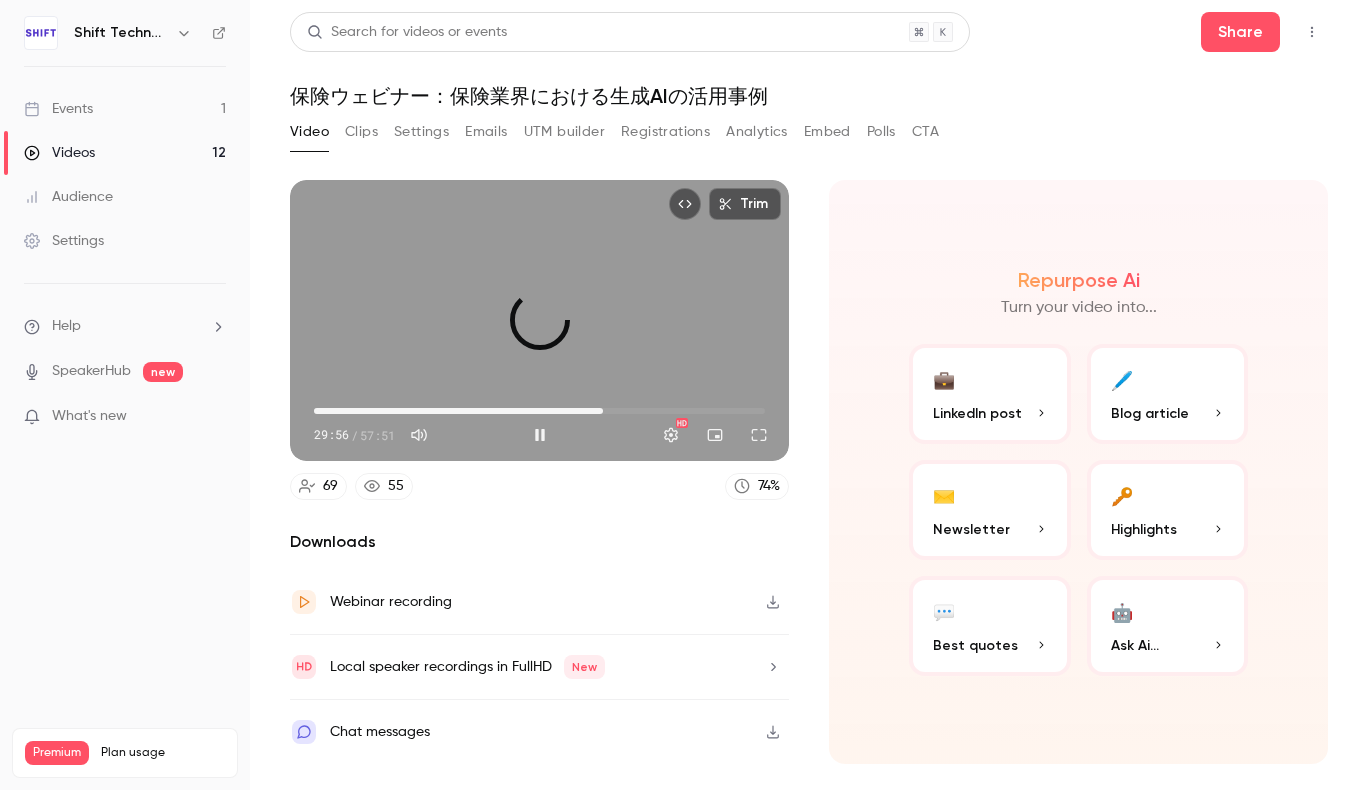 click on "37:04" at bounding box center [539, 411] 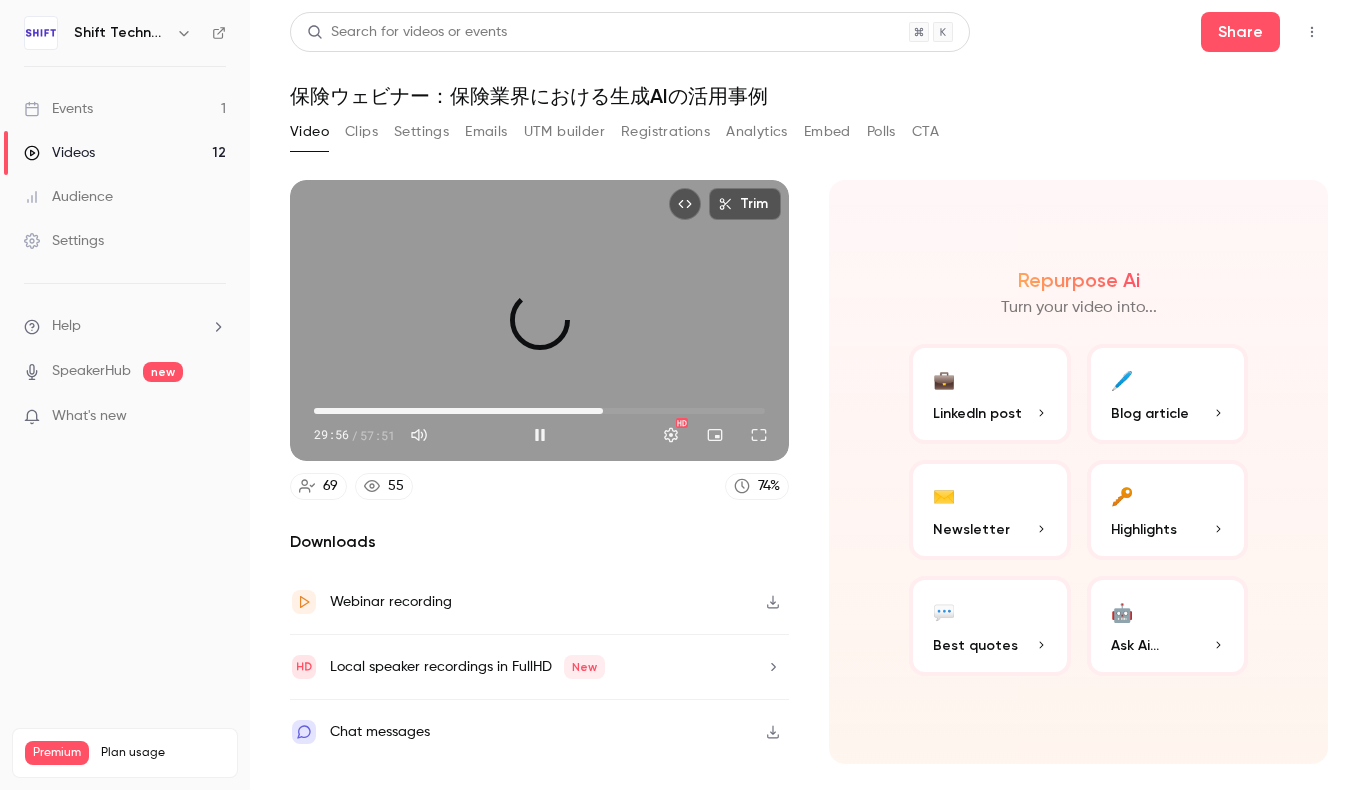 click on "37:04" at bounding box center (539, 411) 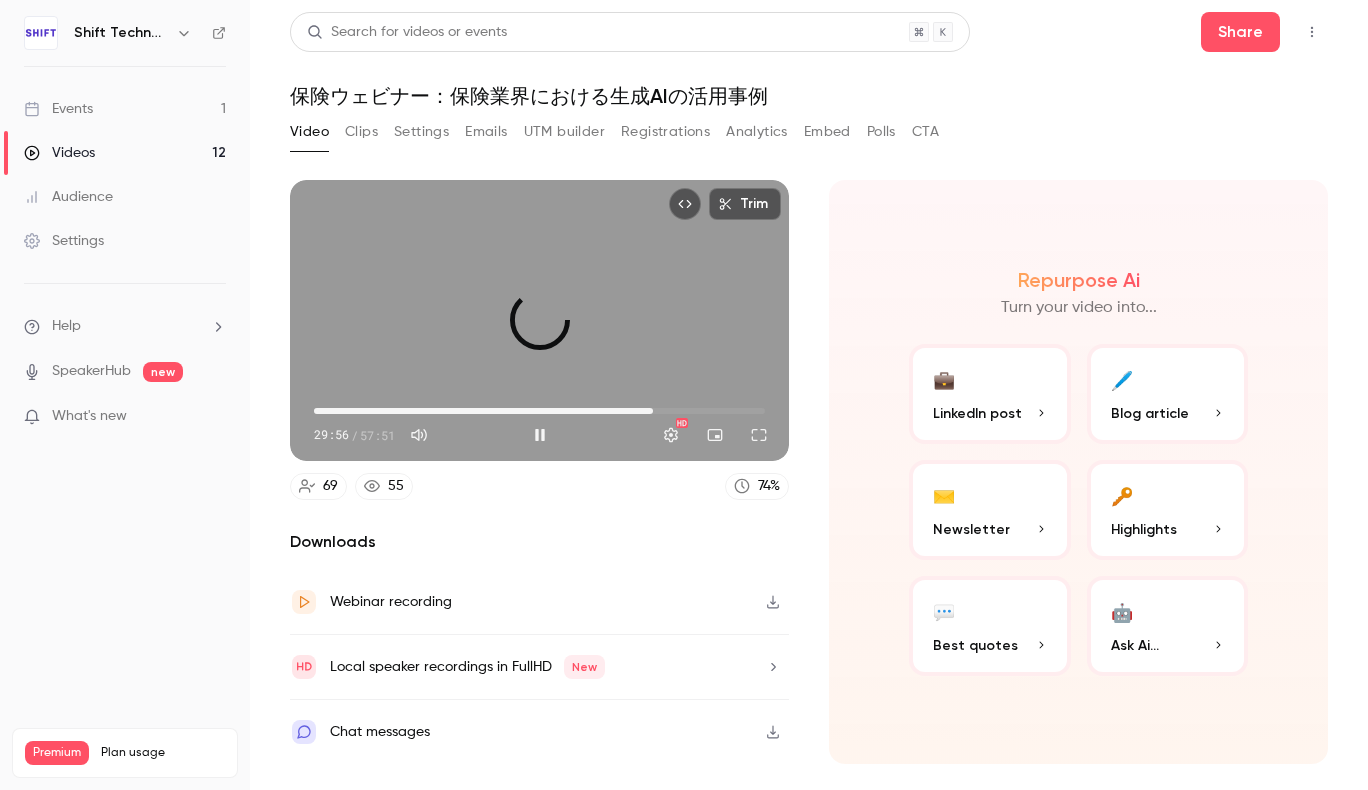 click on "43:29" at bounding box center [539, 411] 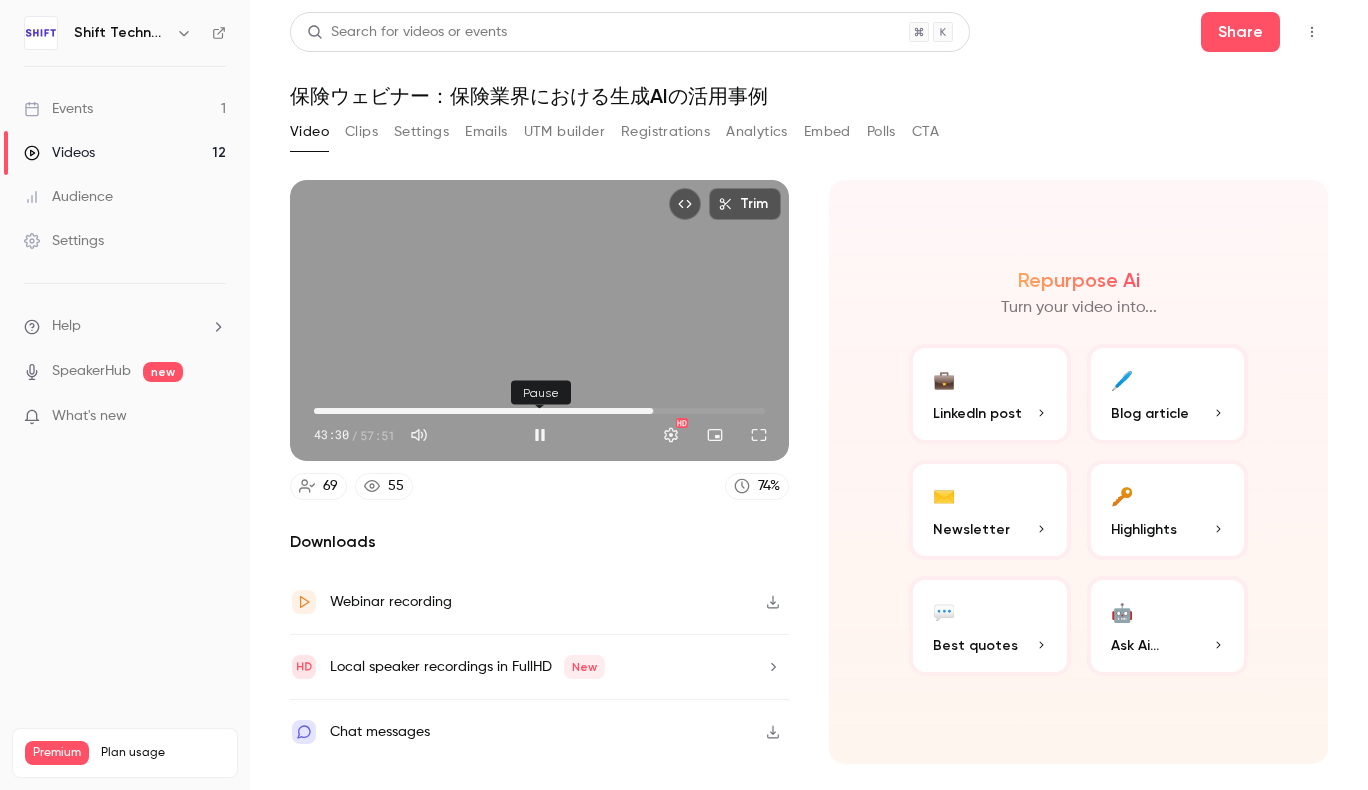 type on "******" 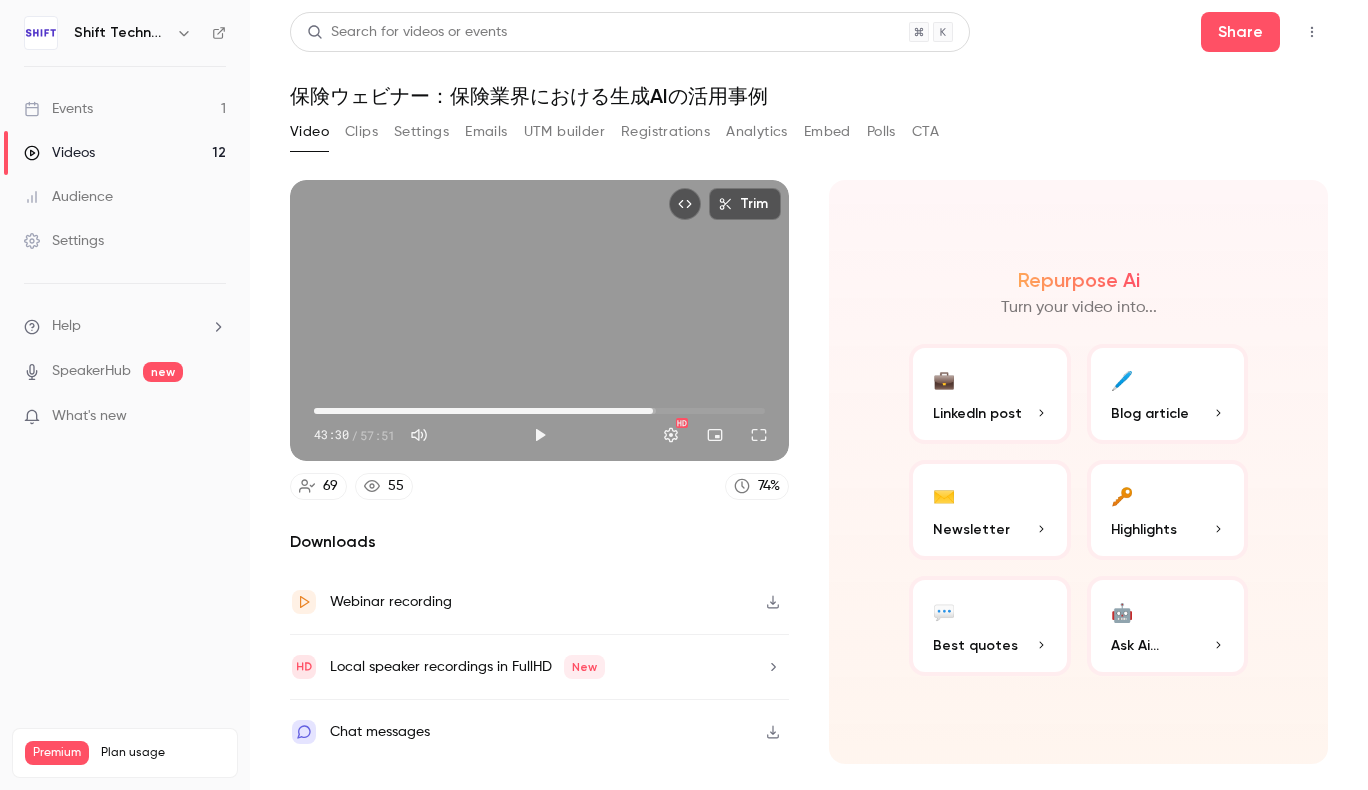 click on "Video Clips Settings Emails UTM builder Registrations Analytics Embed Polls CTA" at bounding box center [614, 132] 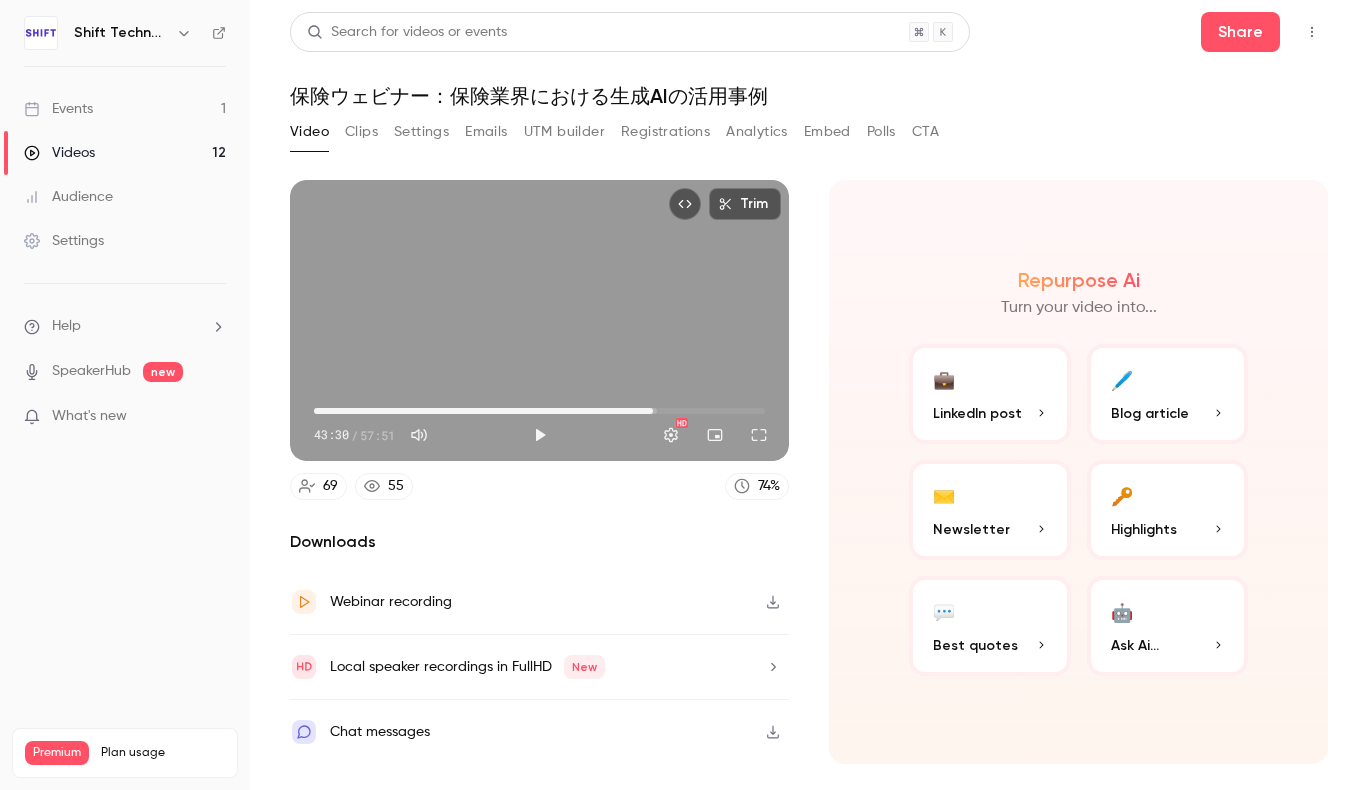 click on "Clips" at bounding box center [361, 132] 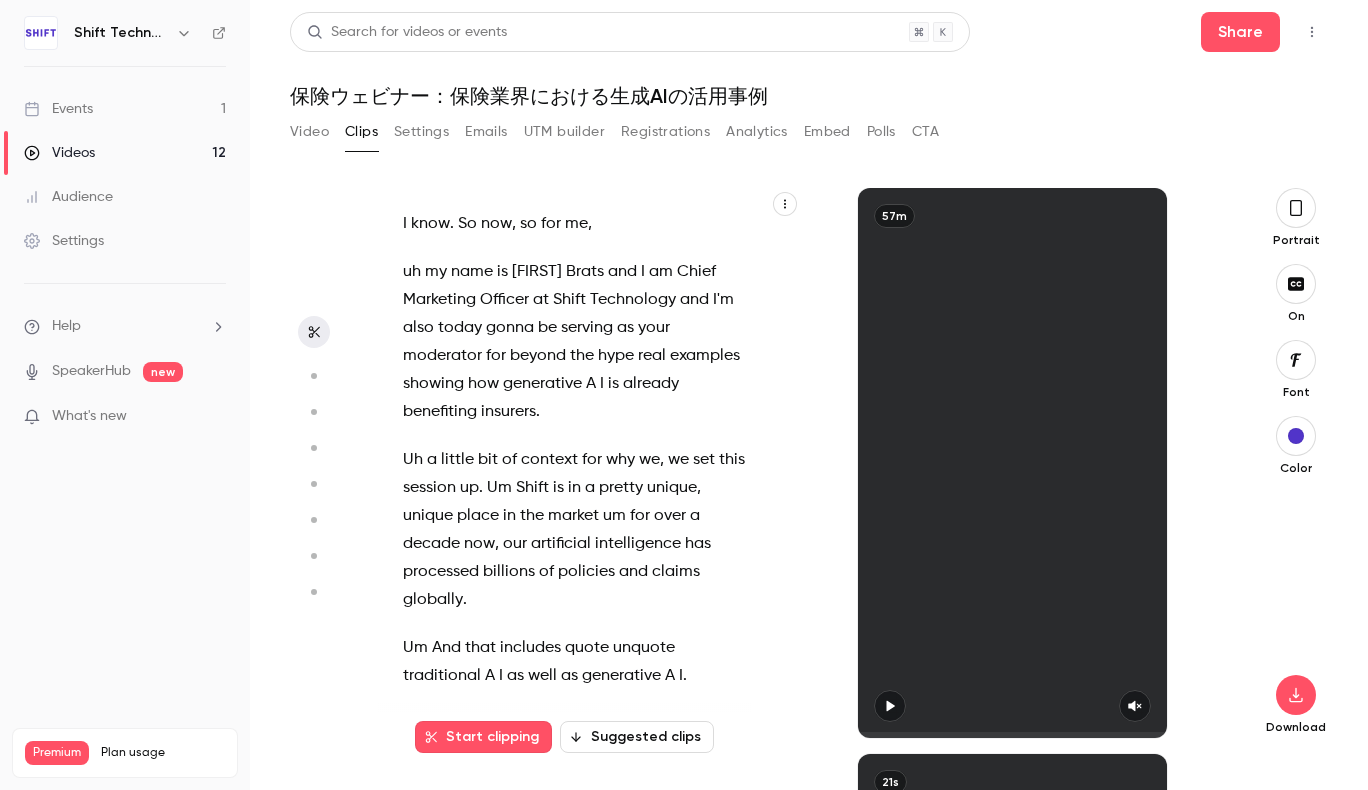 click on "Video" at bounding box center [309, 132] 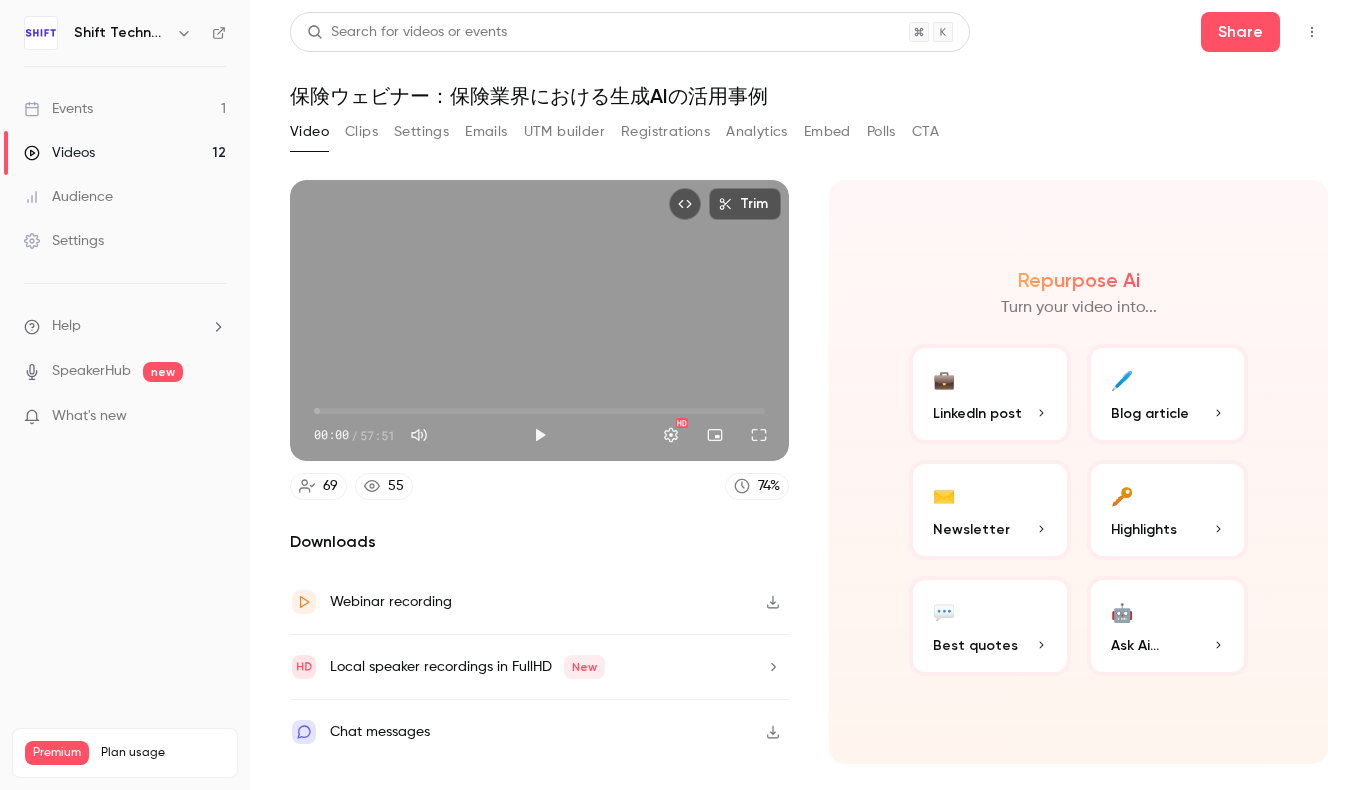 click on "Clips" at bounding box center (361, 132) 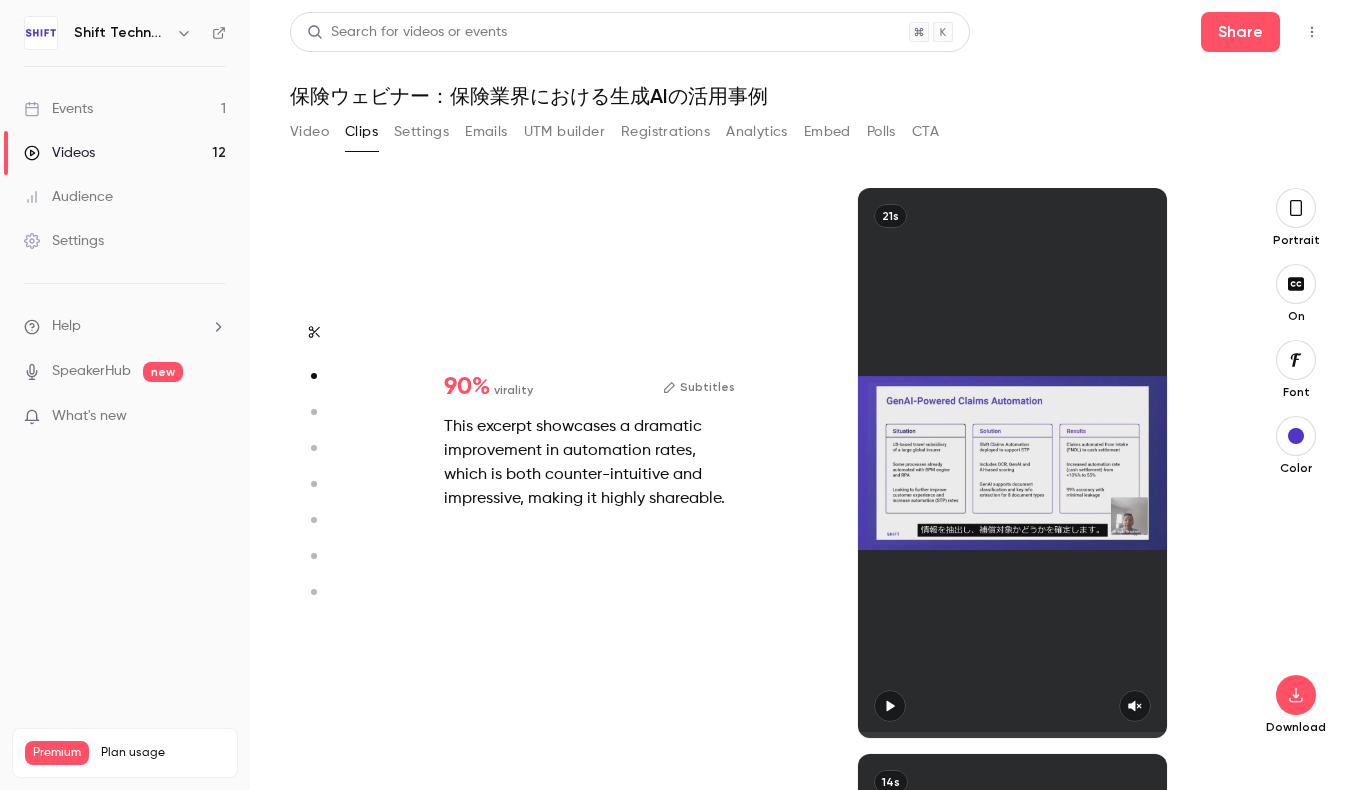 scroll, scrollTop: 566, scrollLeft: 0, axis: vertical 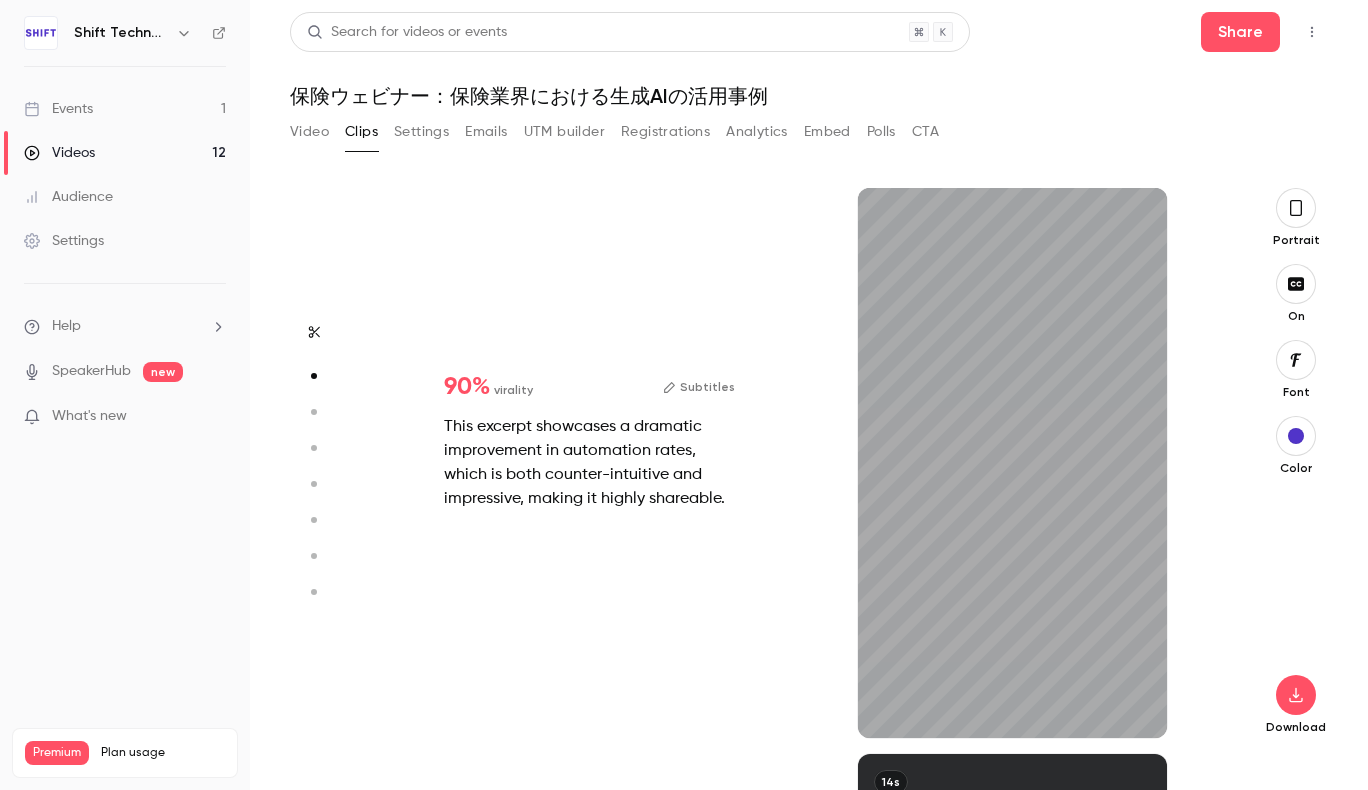 type on "*" 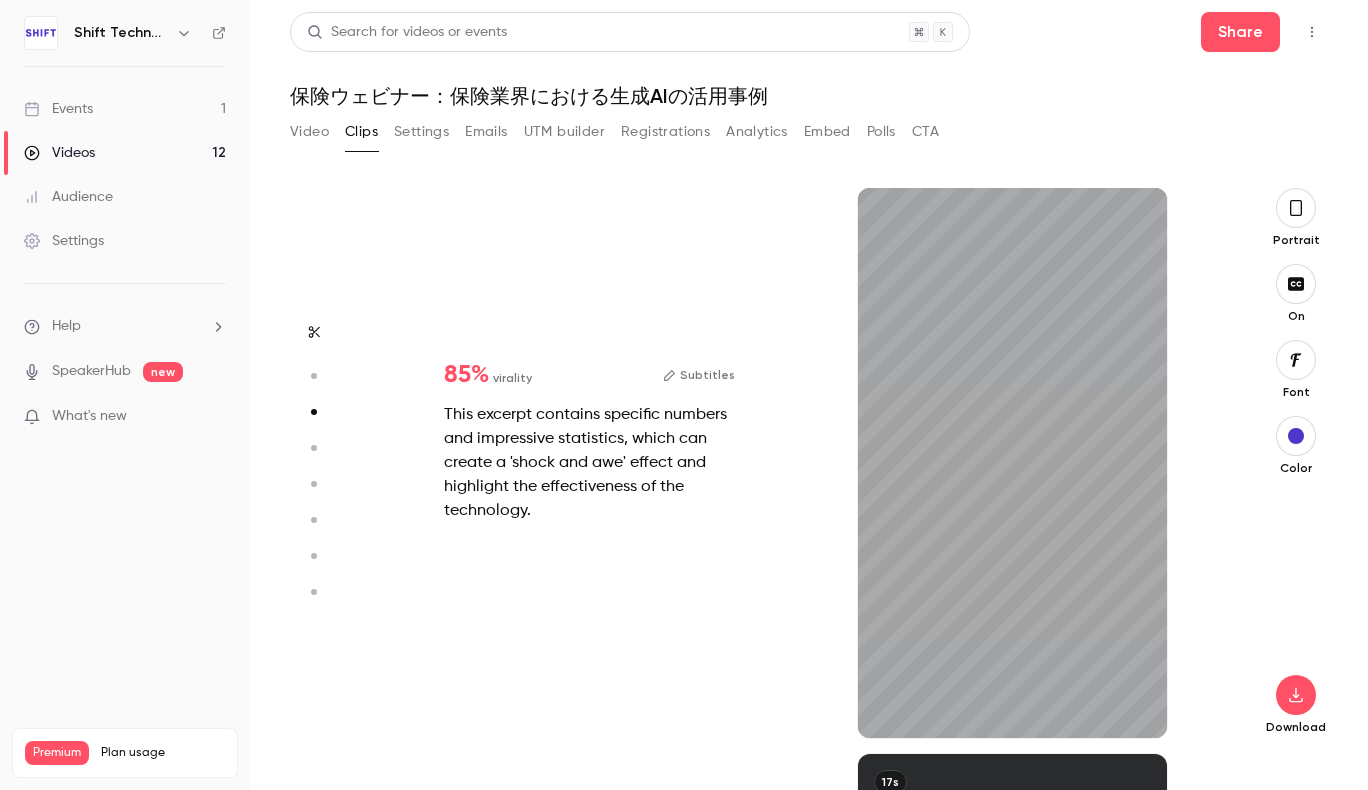 type on "*" 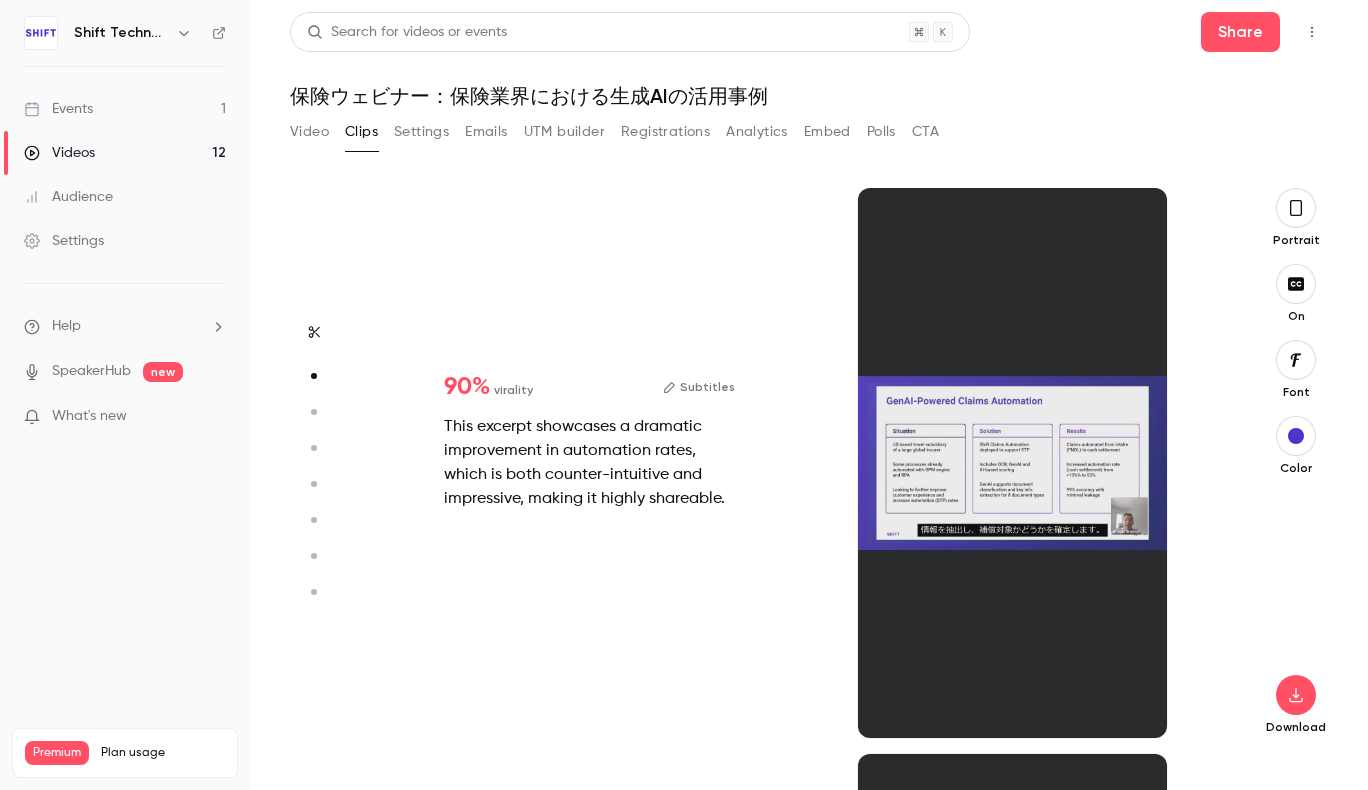 scroll, scrollTop: 566, scrollLeft: 0, axis: vertical 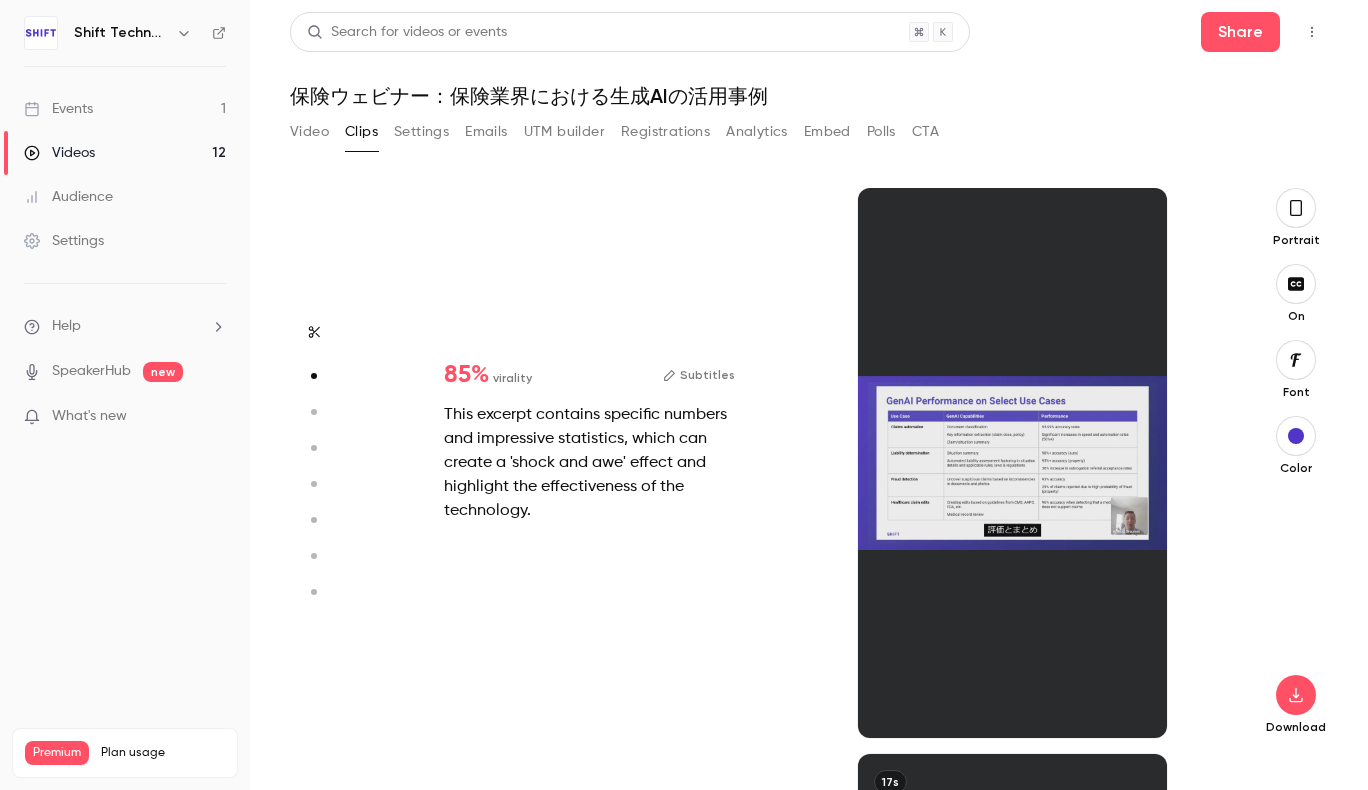 type on "*" 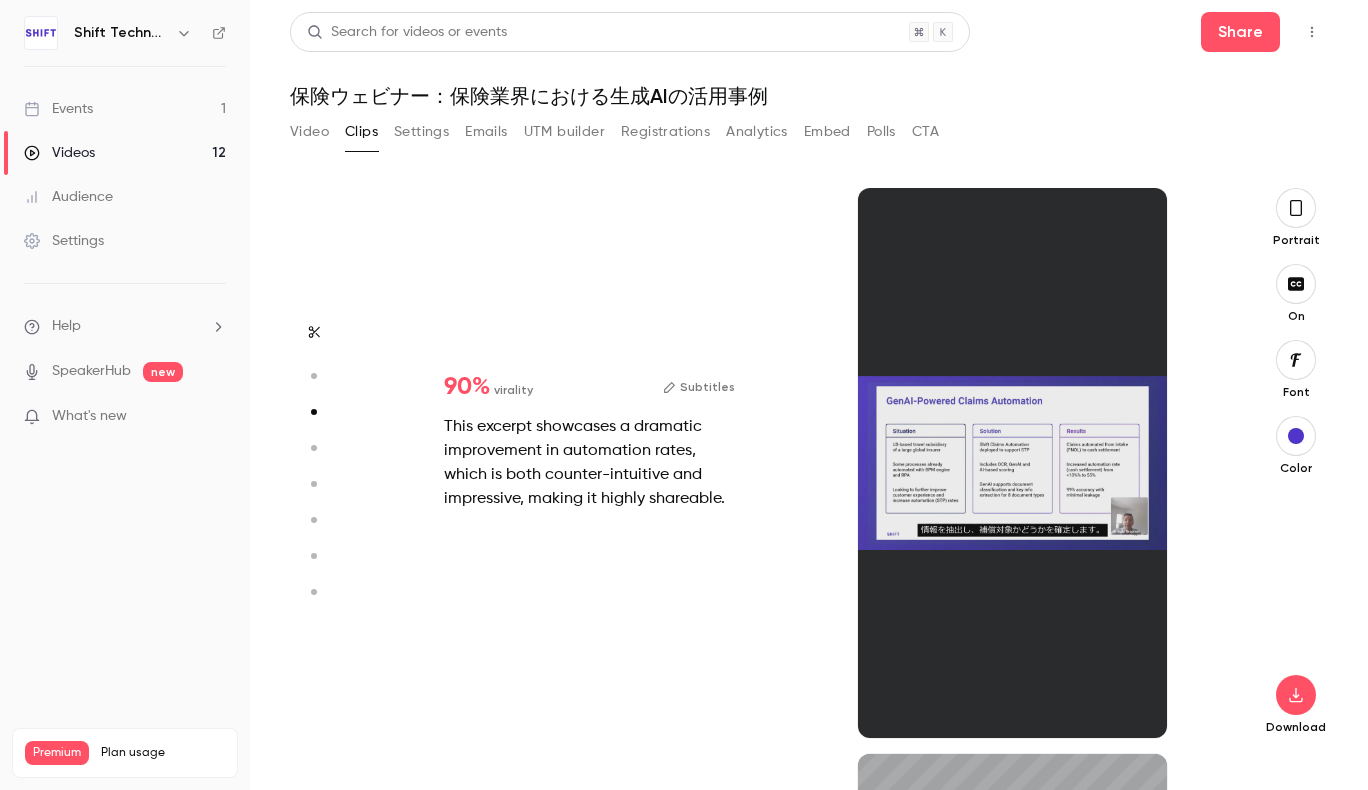 type on "*" 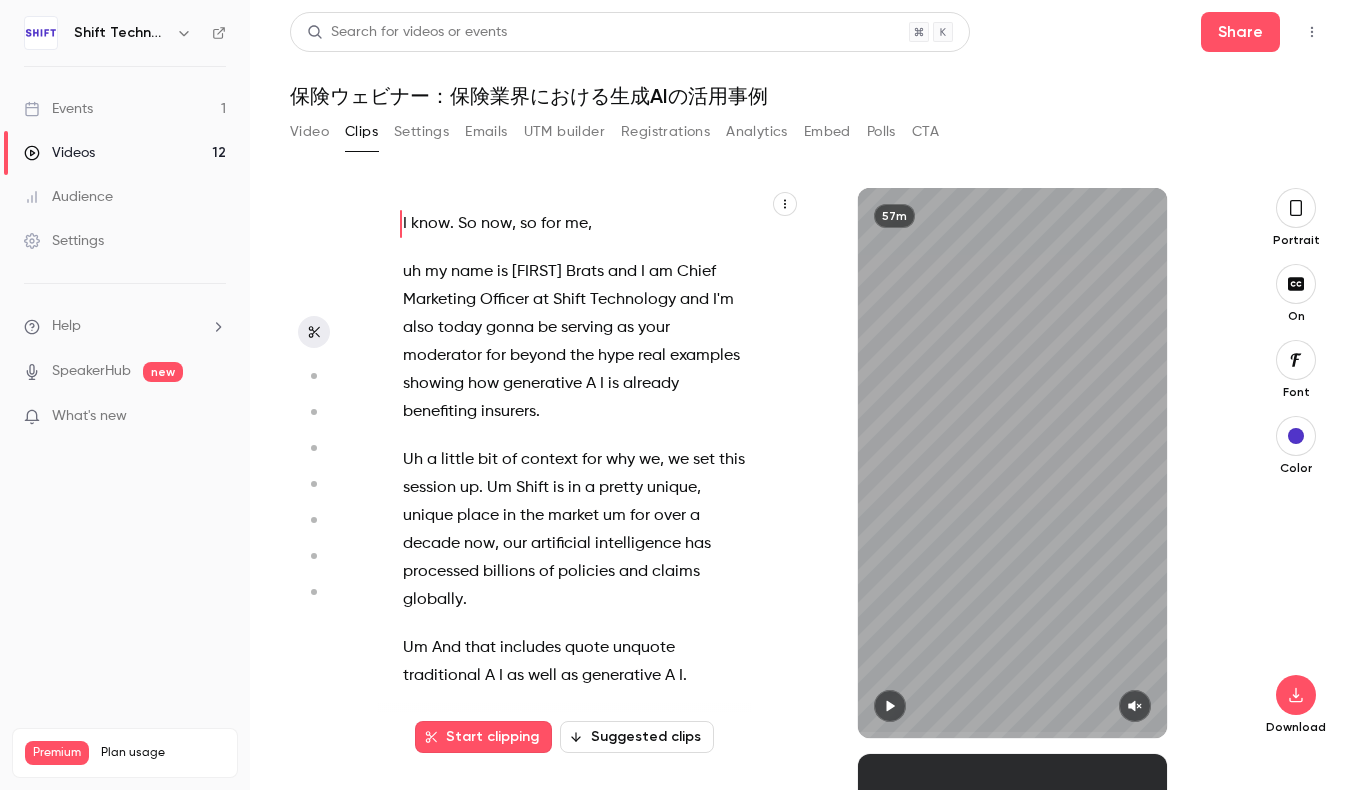 scroll, scrollTop: 0, scrollLeft: 0, axis: both 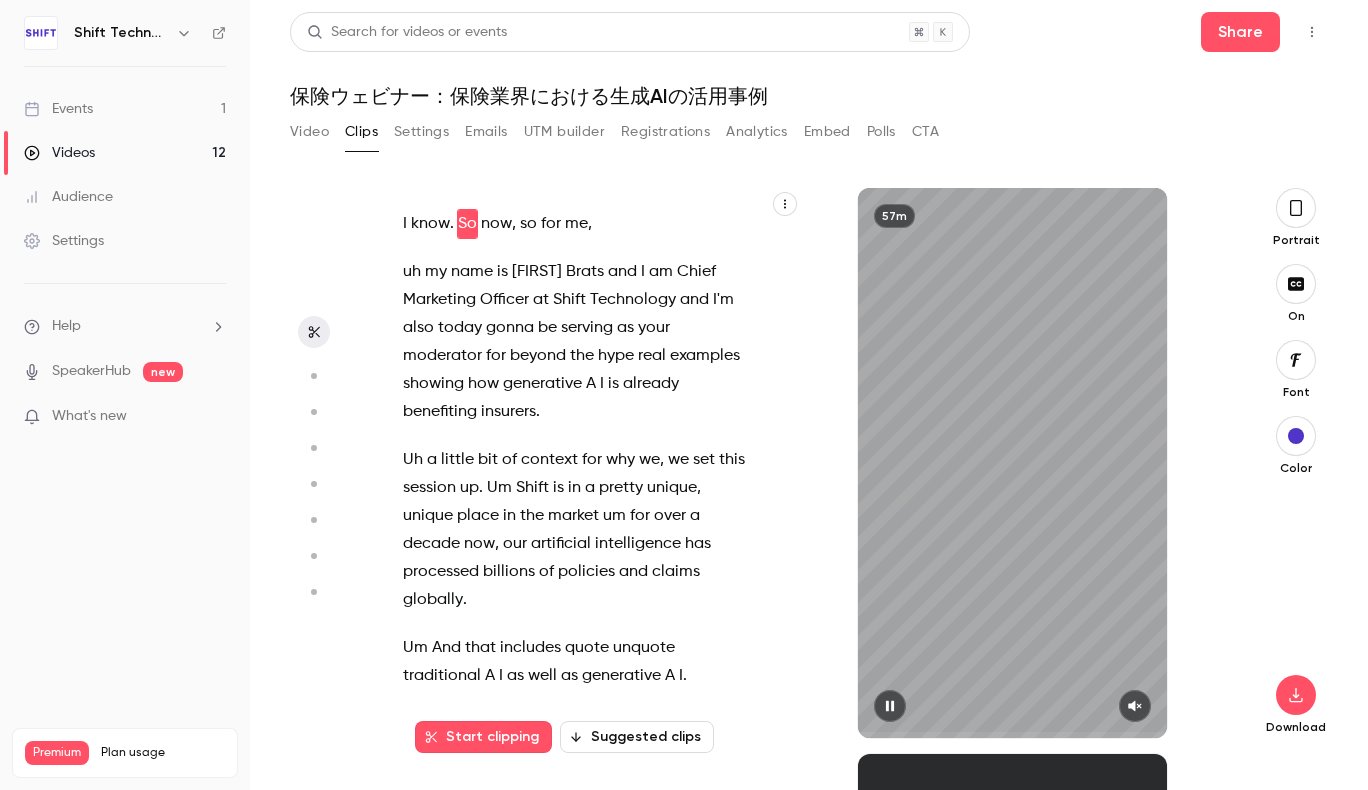 click on "57m" at bounding box center [1012, 463] 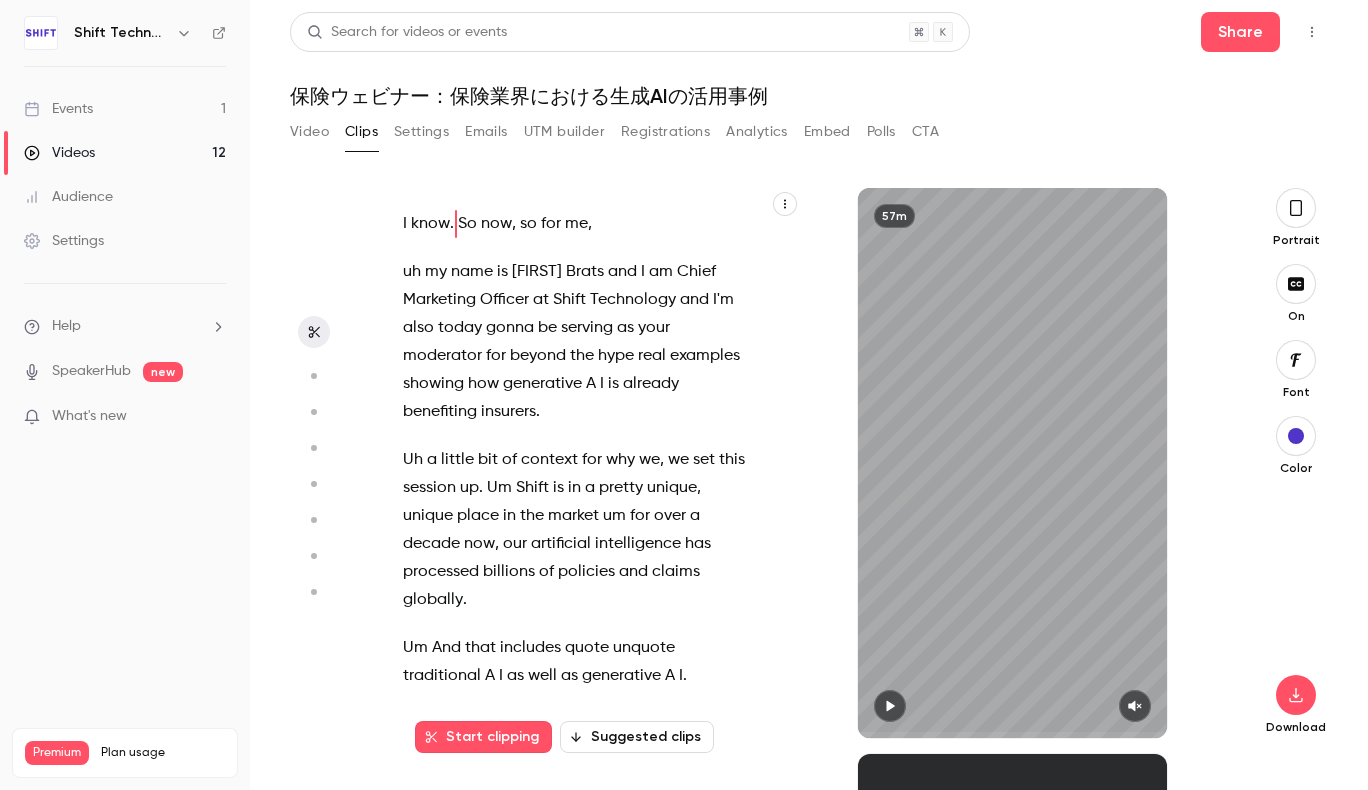 click on "57m" at bounding box center (1012, 463) 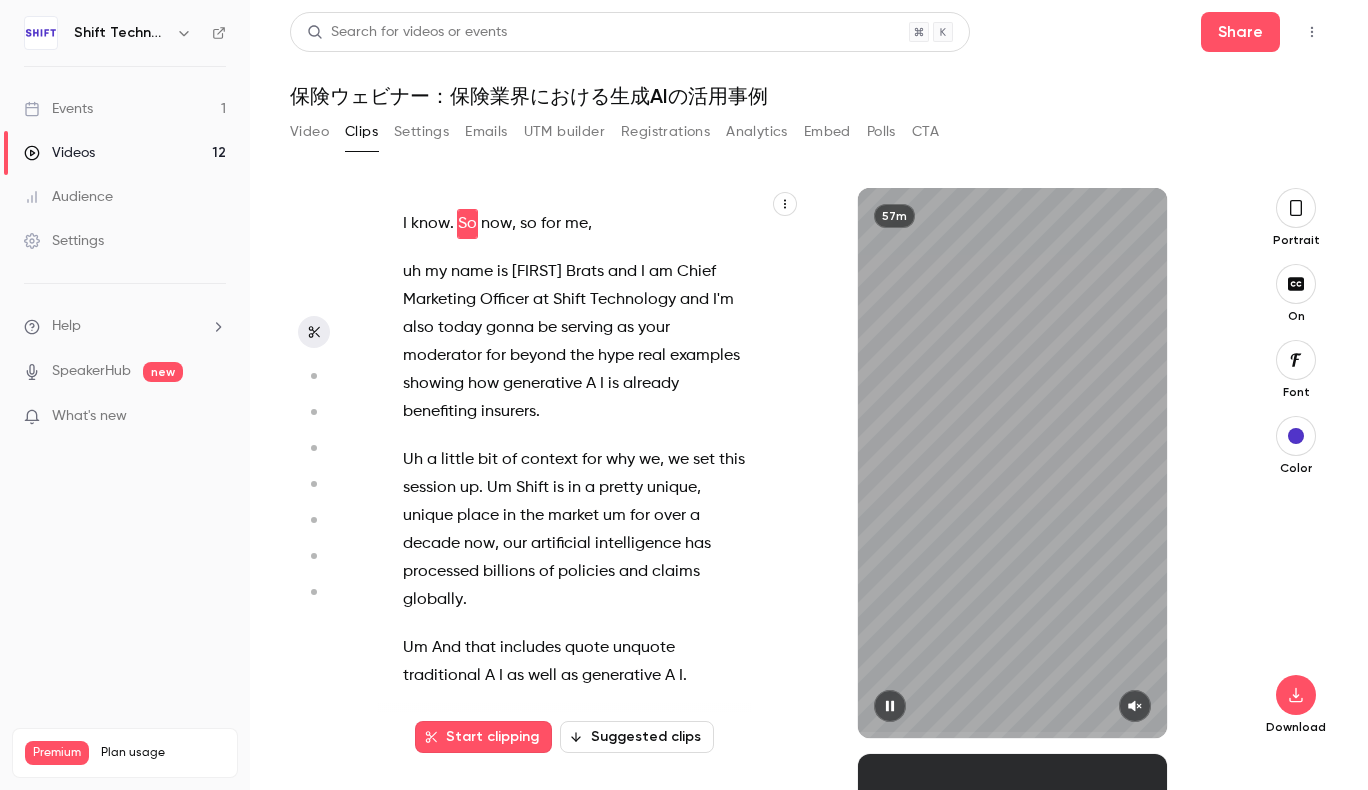click on "57m" at bounding box center (1012, 463) 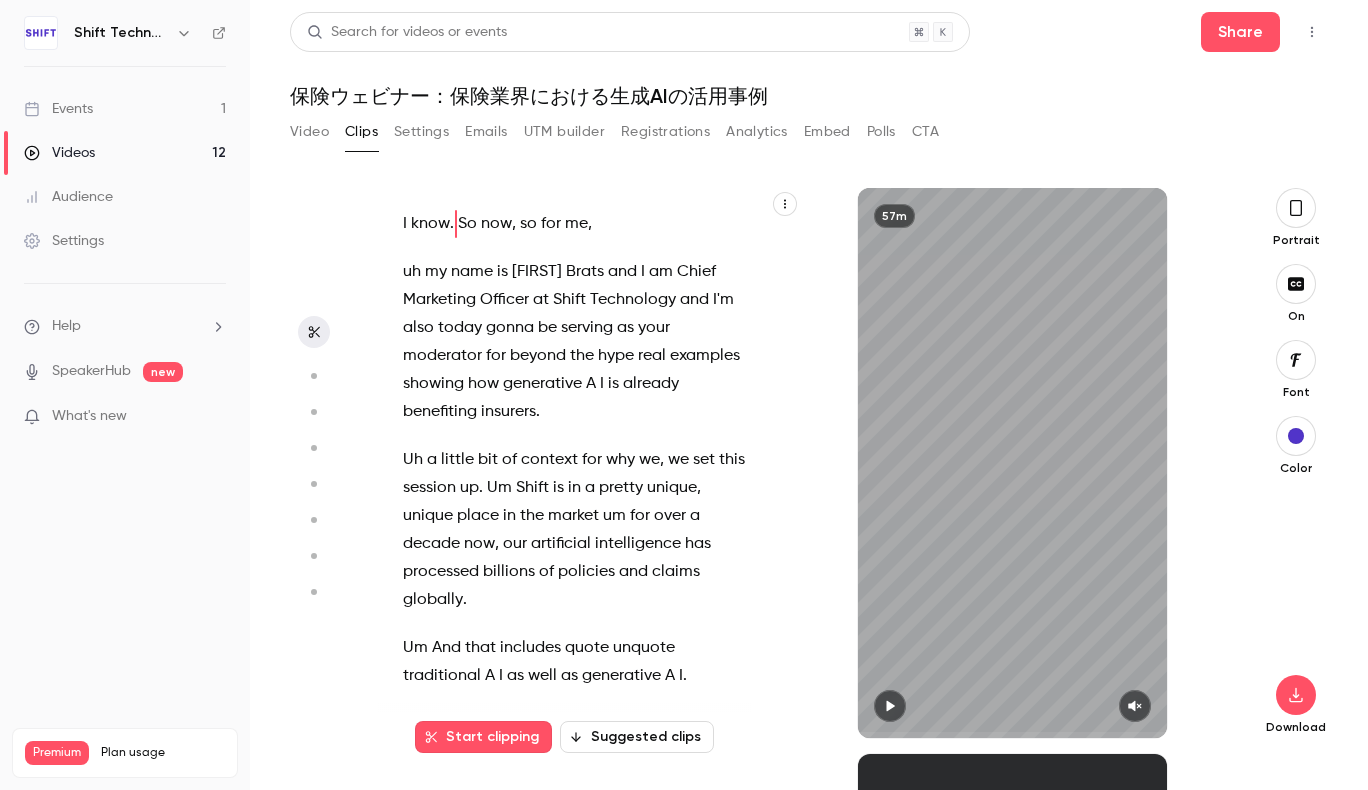click 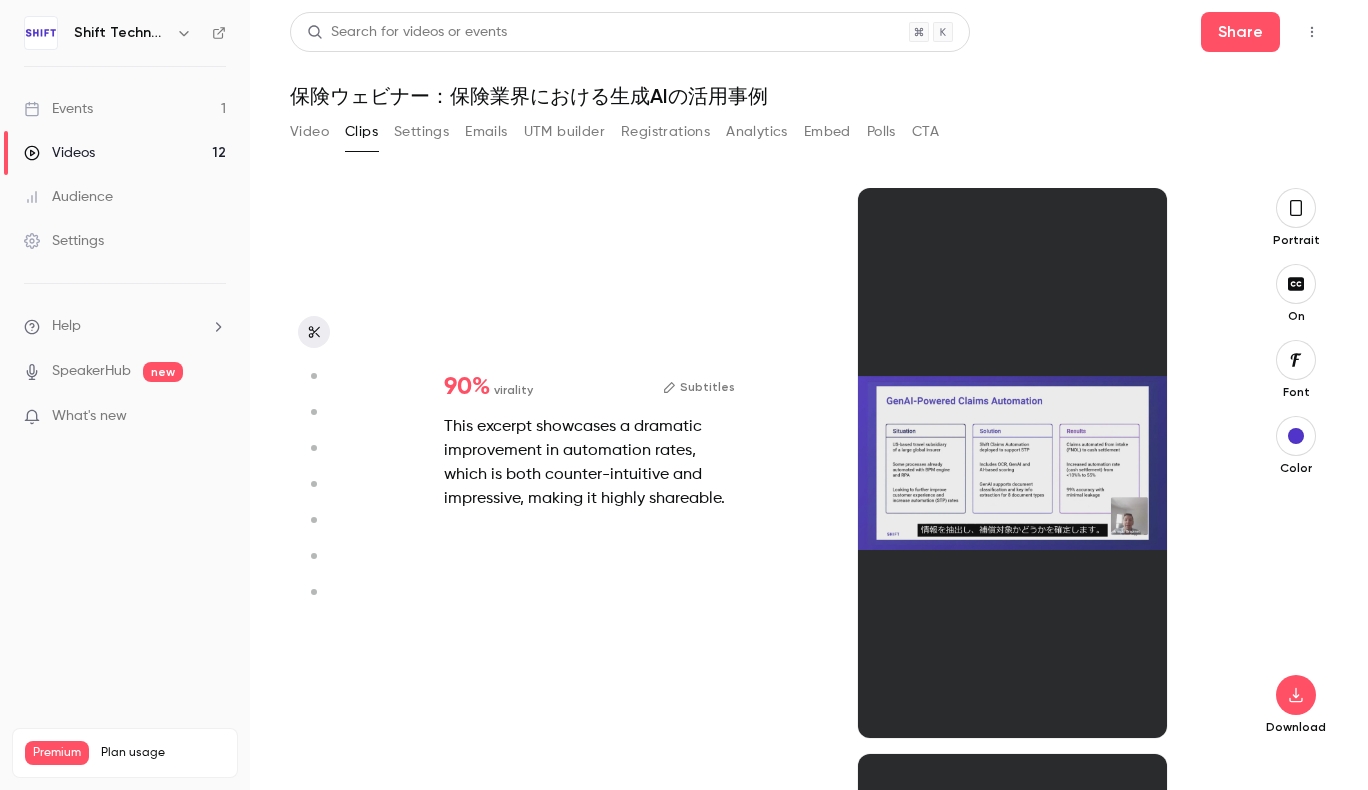 type on "****" 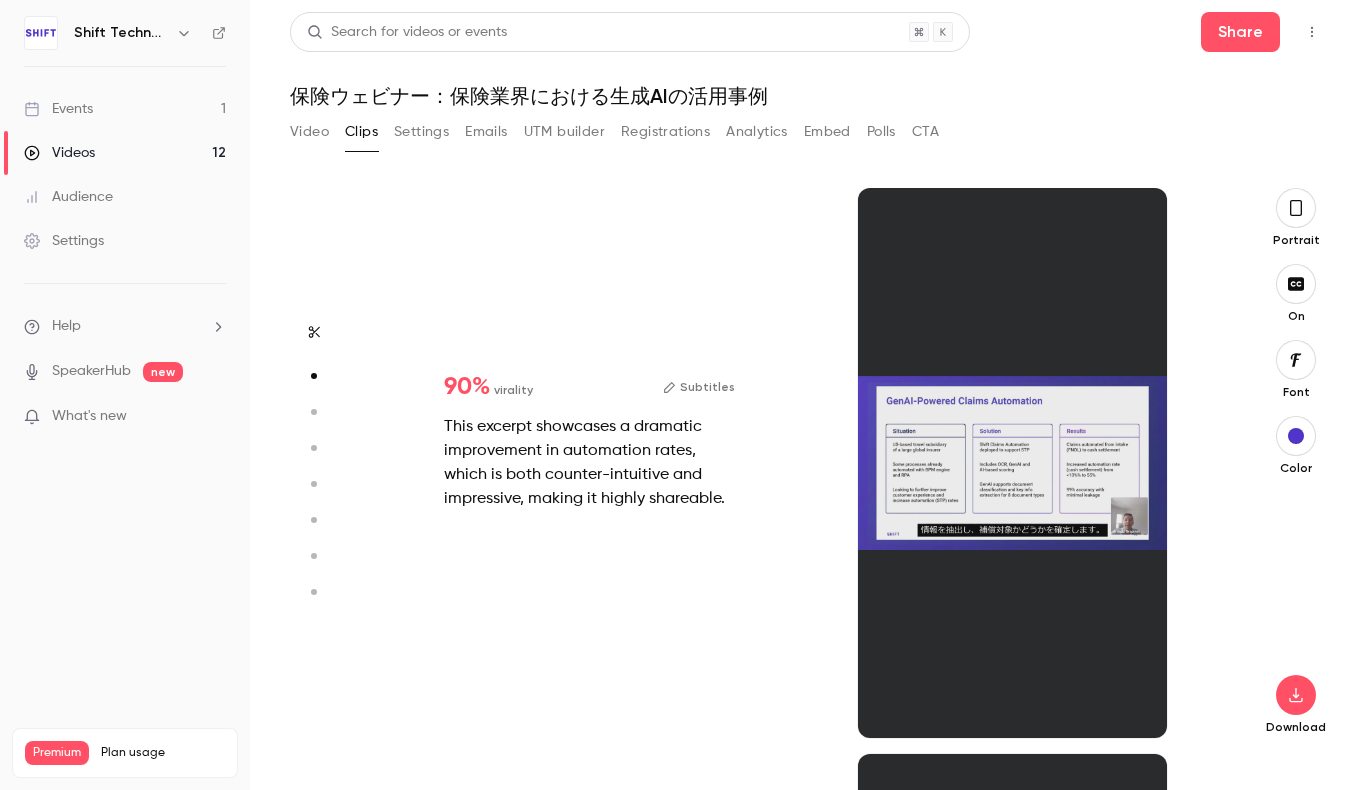type on "*" 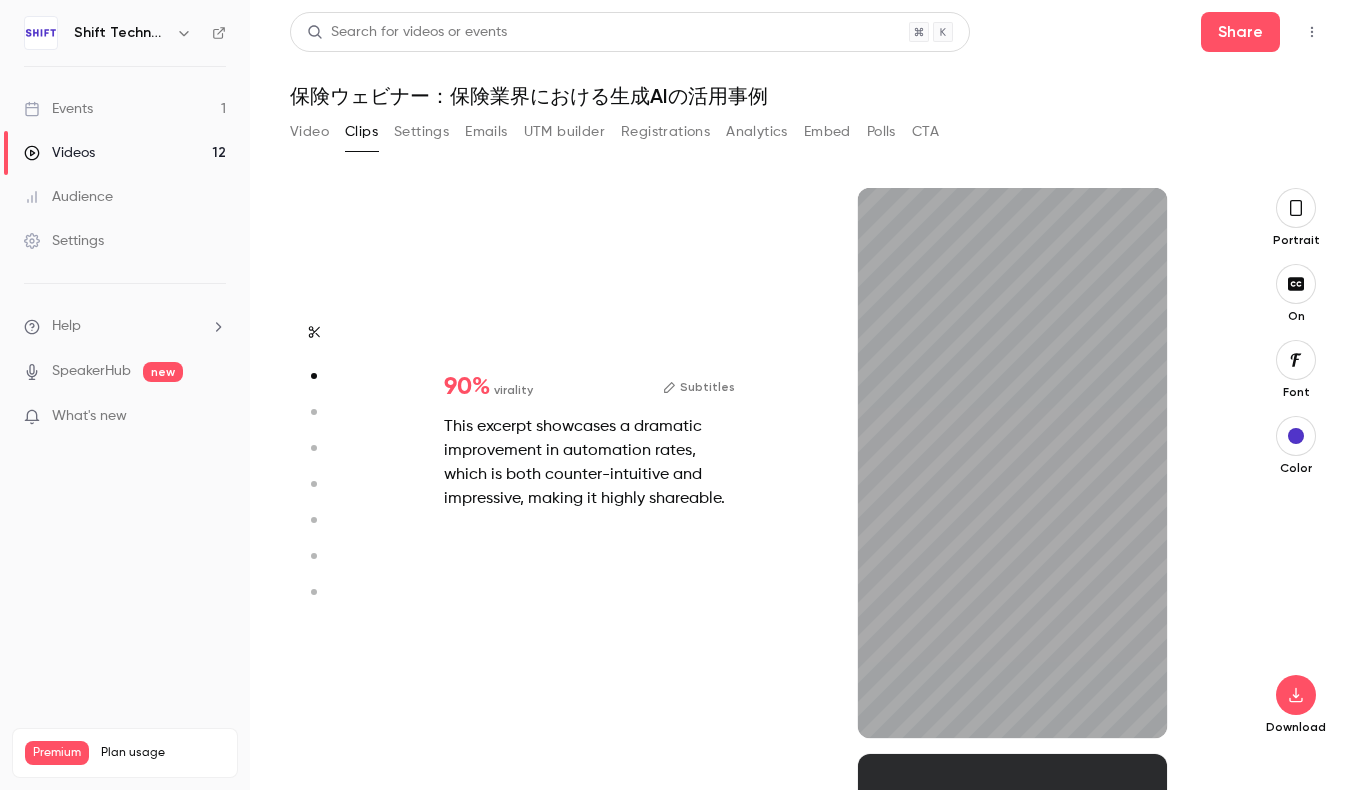 scroll, scrollTop: 266, scrollLeft: 0, axis: vertical 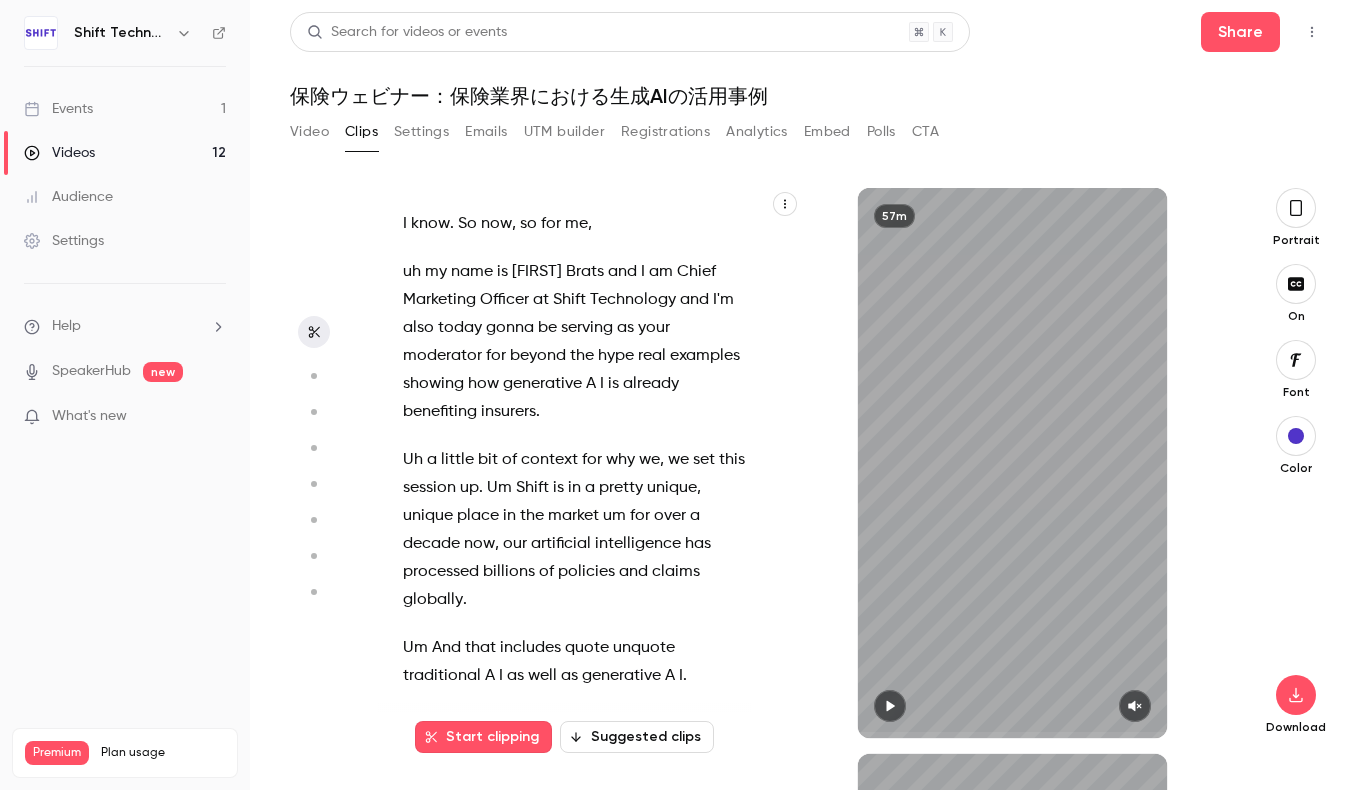 type on "****" 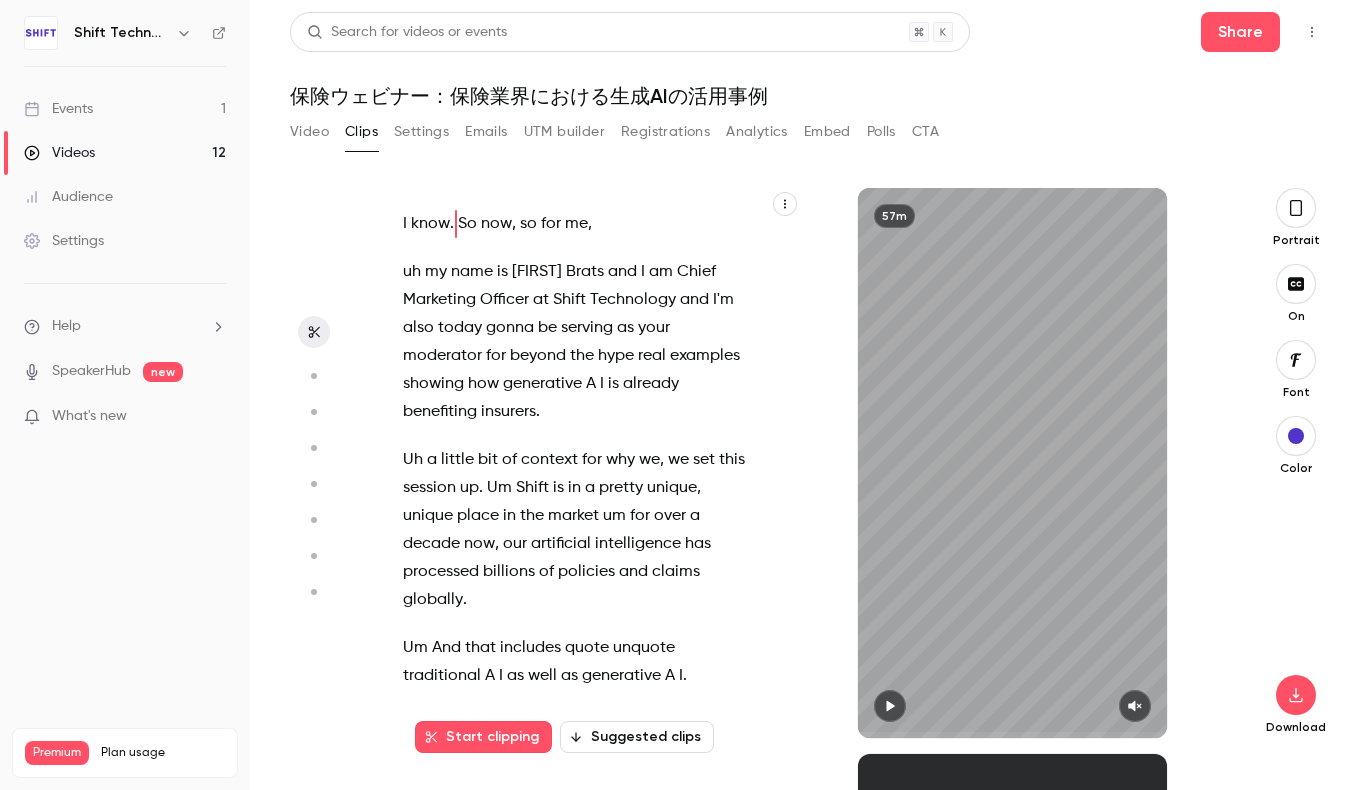 scroll, scrollTop: 0, scrollLeft: 0, axis: both 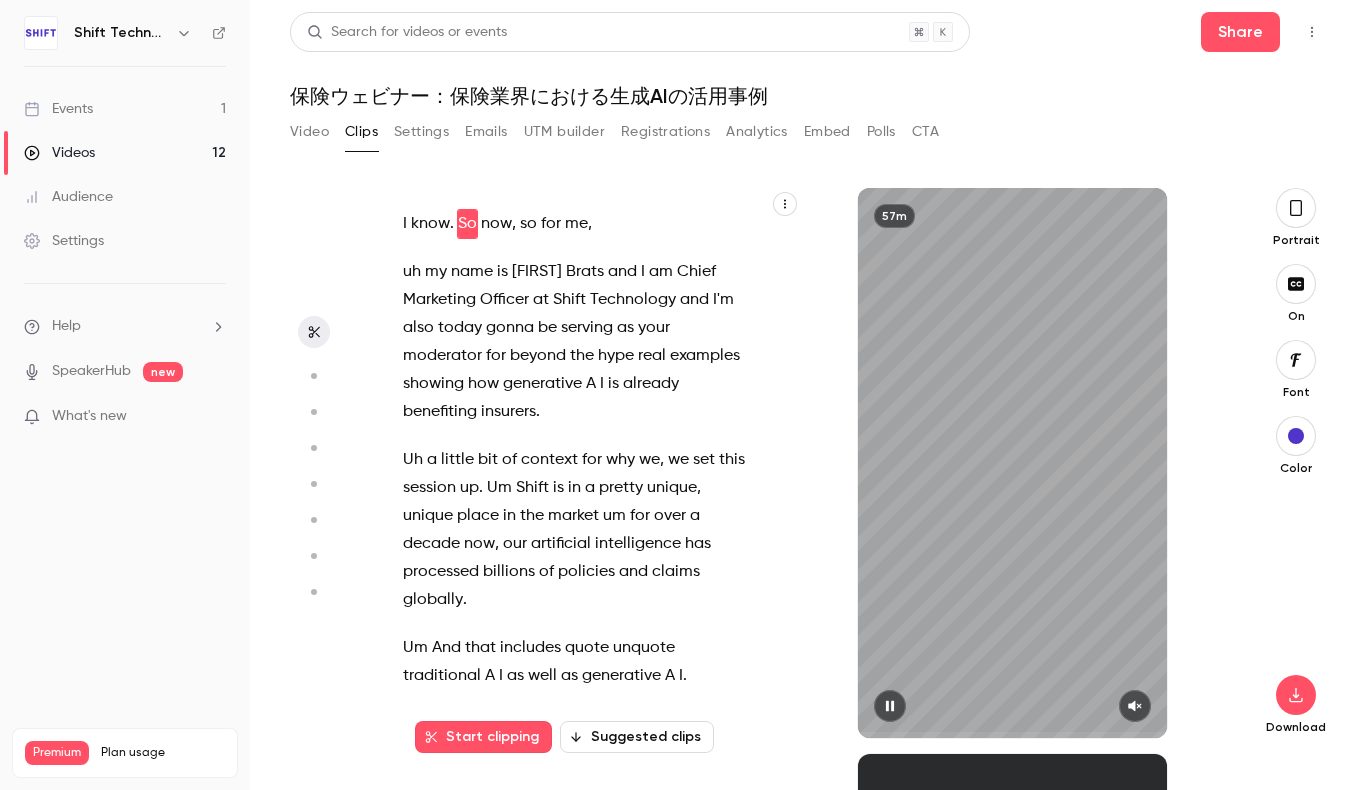 click 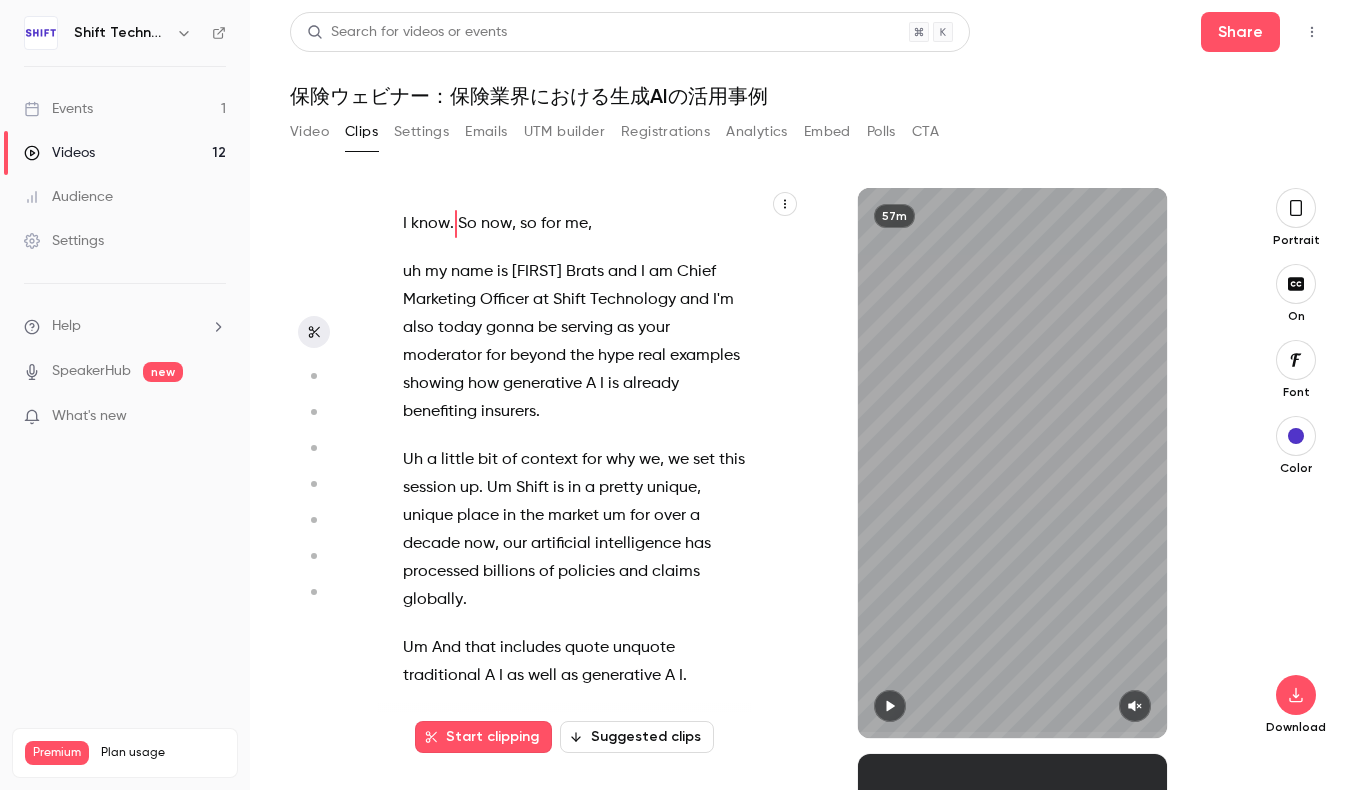 type on "****" 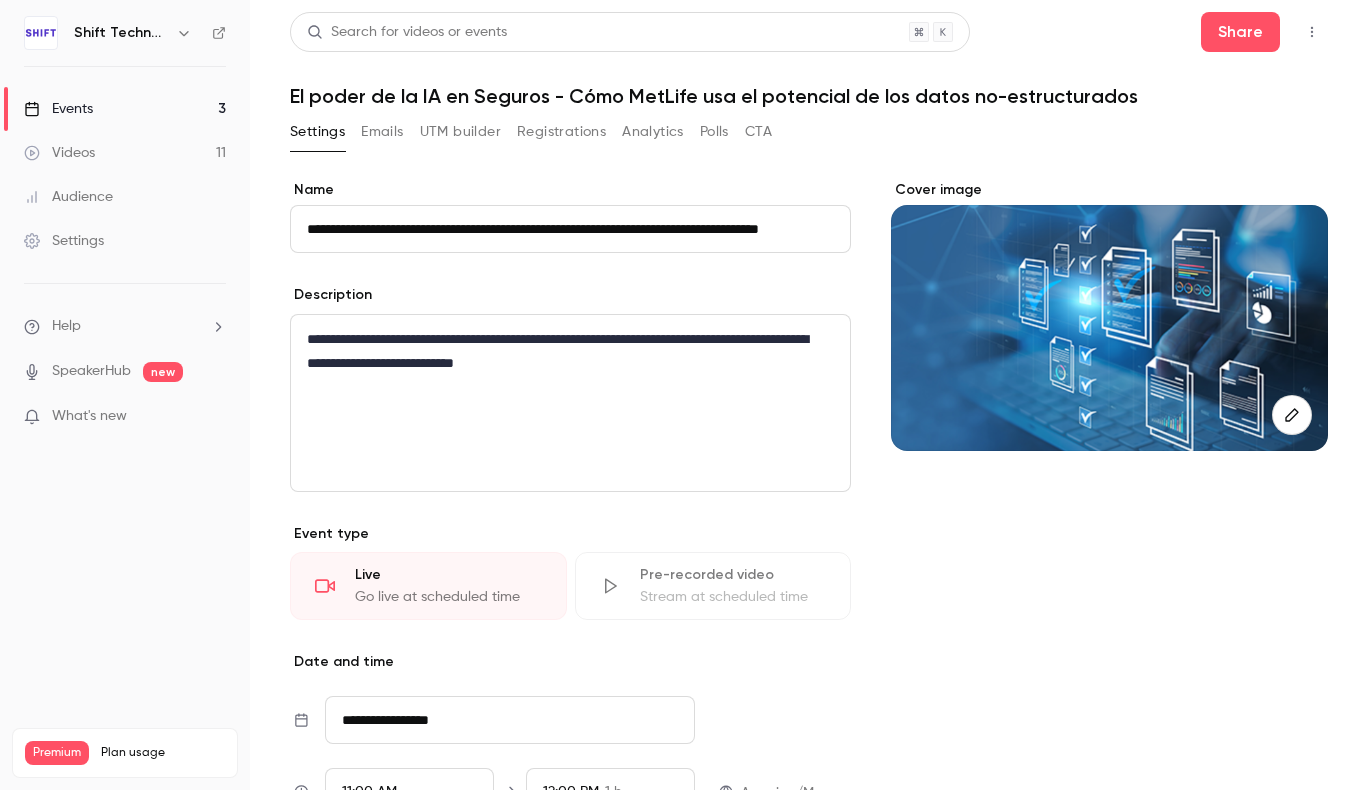 scroll, scrollTop: 0, scrollLeft: 0, axis: both 